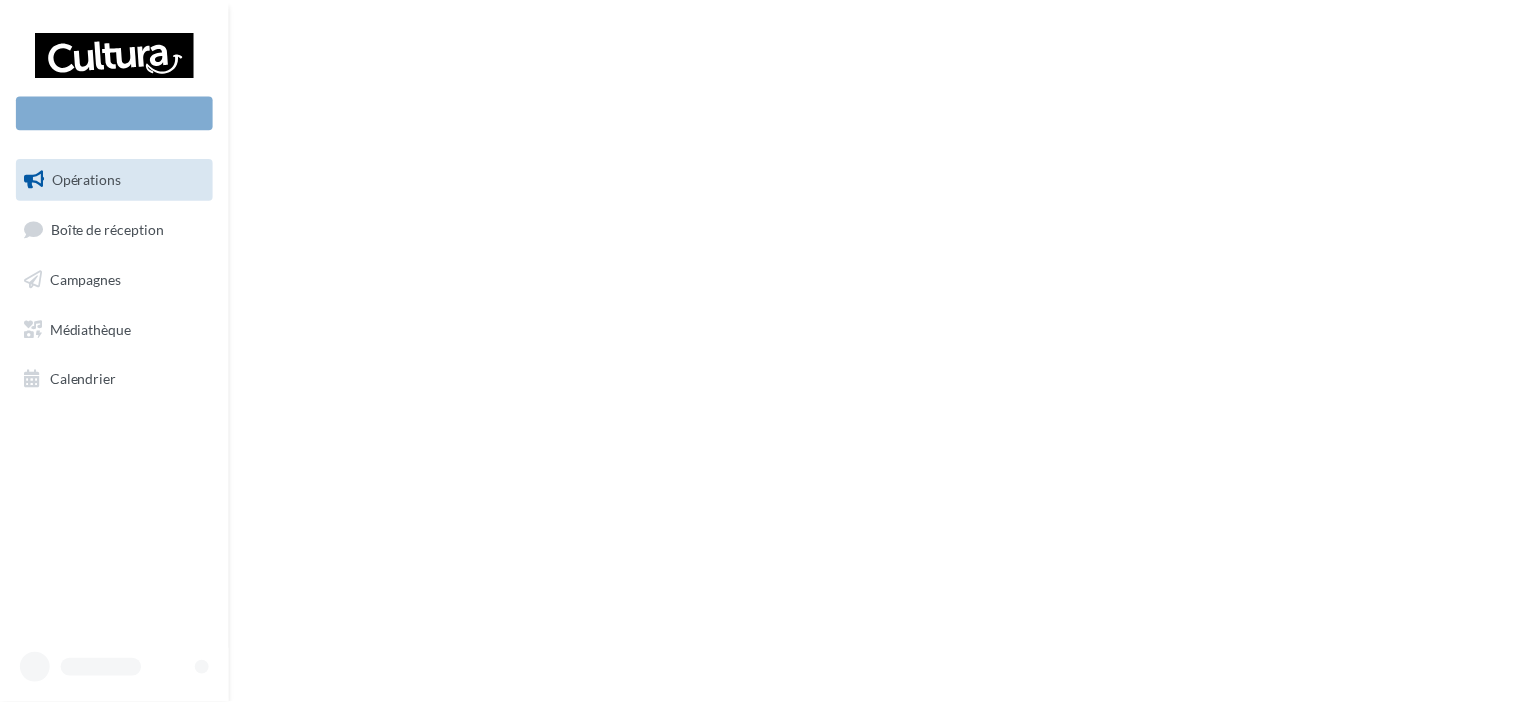 scroll, scrollTop: 0, scrollLeft: 0, axis: both 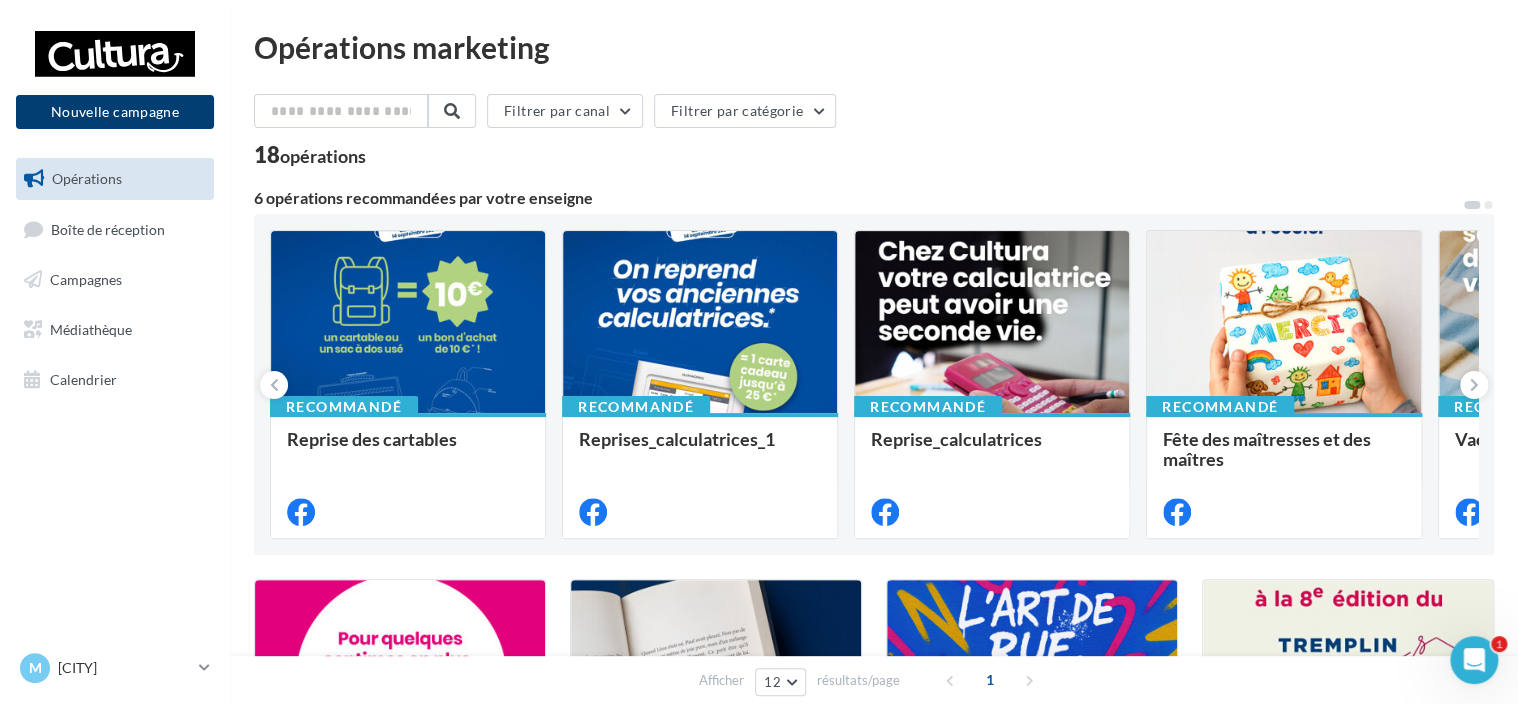 click on "Nouvelle campagne" at bounding box center [115, 112] 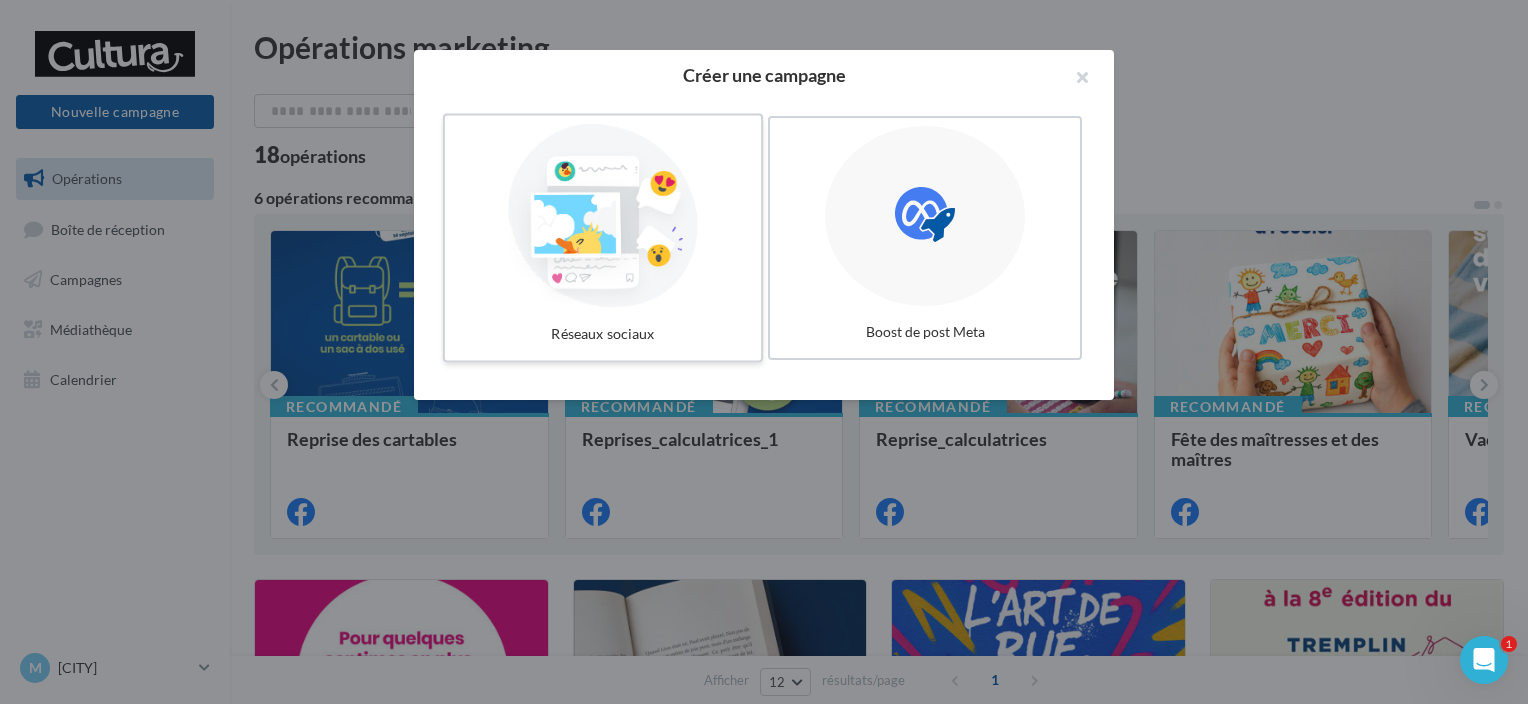 click at bounding box center [603, 216] 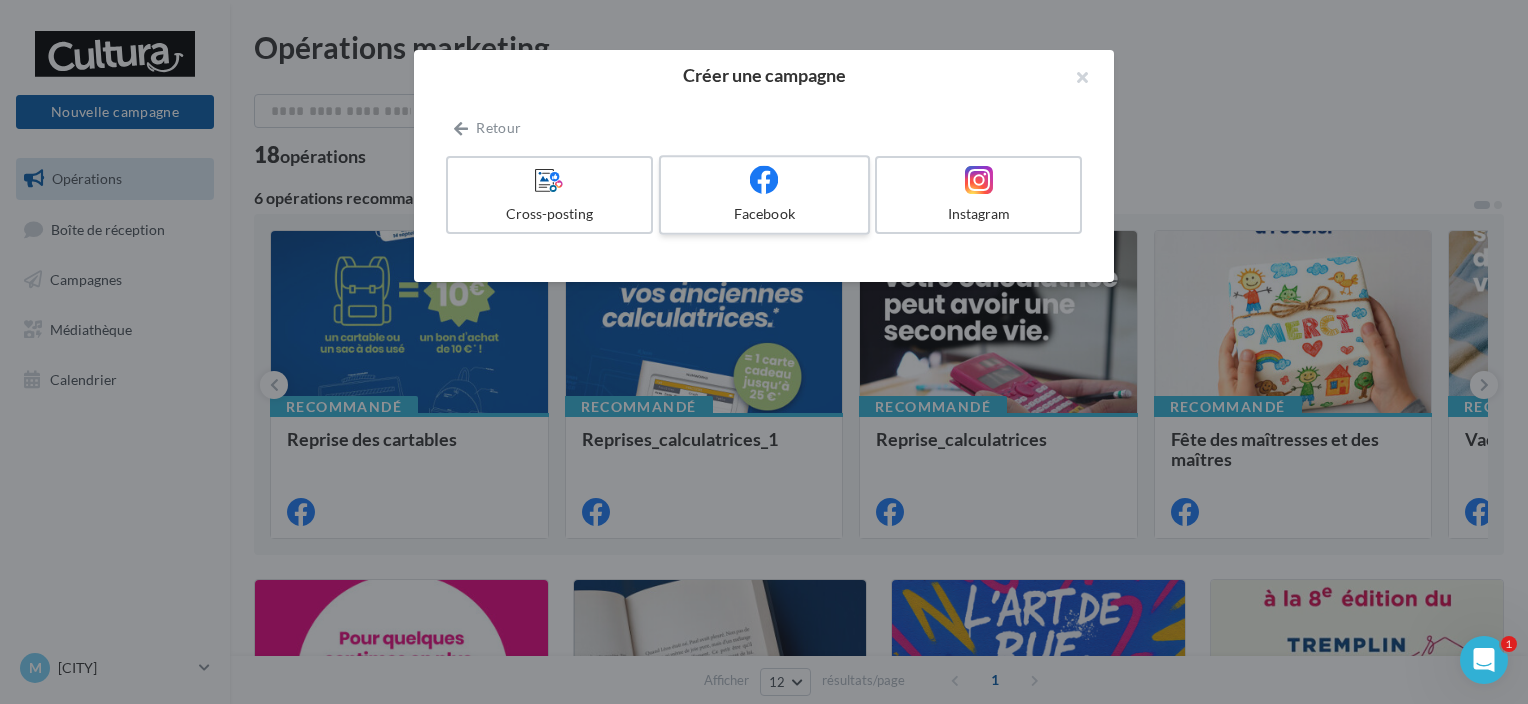 click on "Facebook" at bounding box center (764, 195) 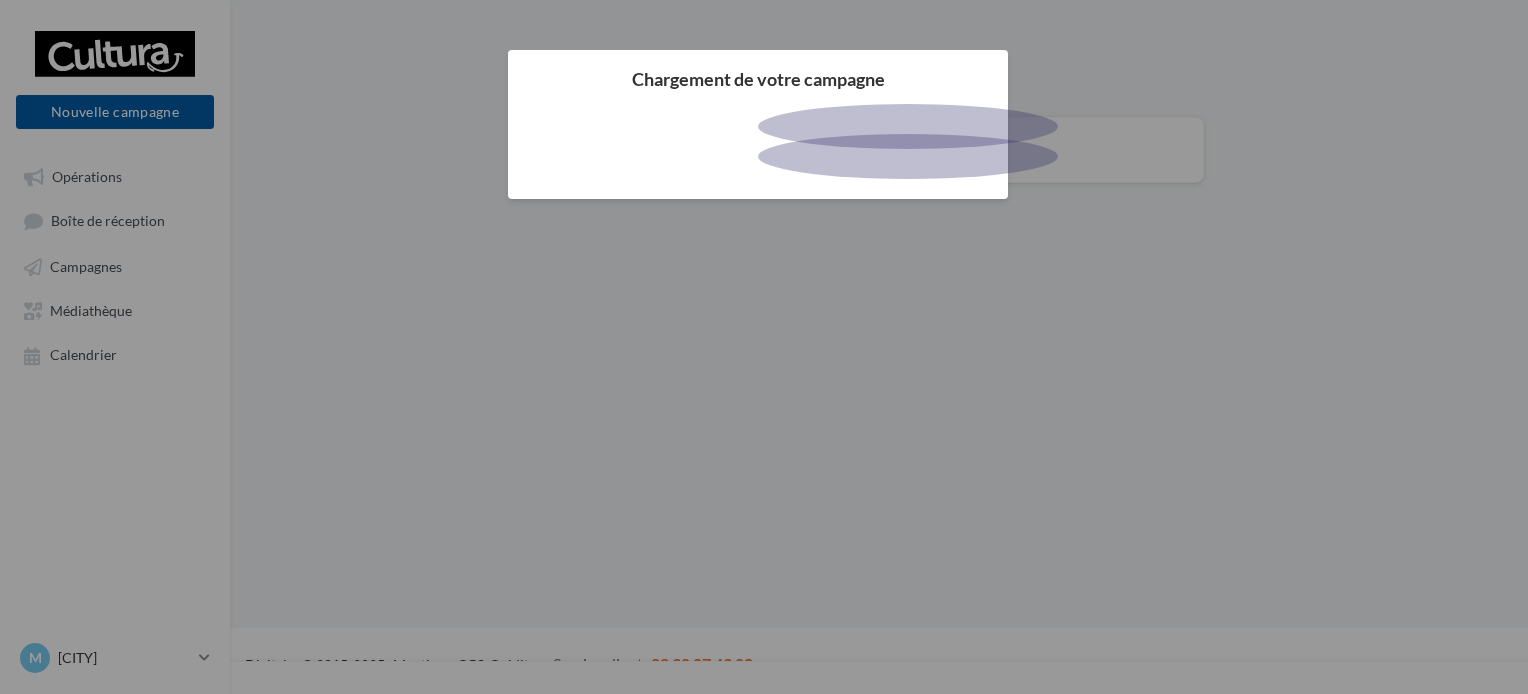 scroll, scrollTop: 0, scrollLeft: 0, axis: both 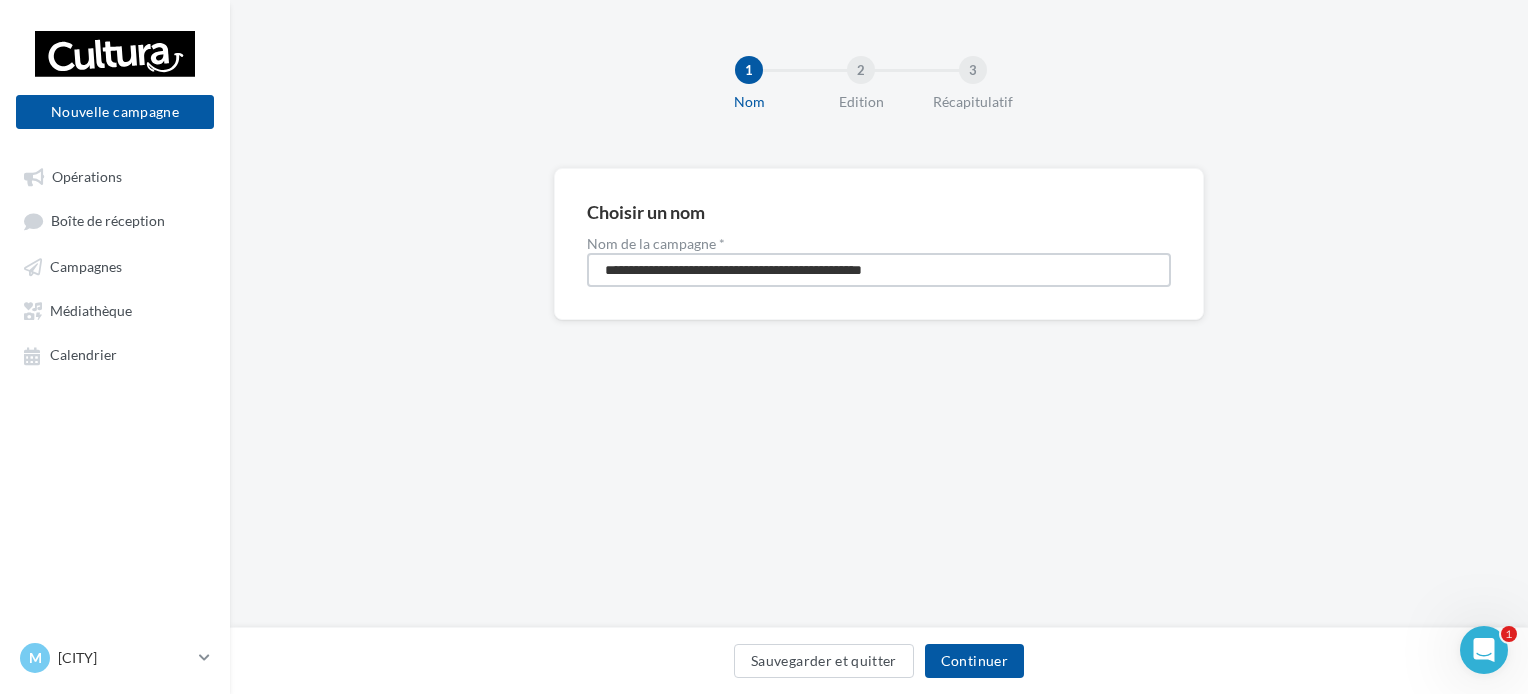 click on "**********" at bounding box center (879, 270) 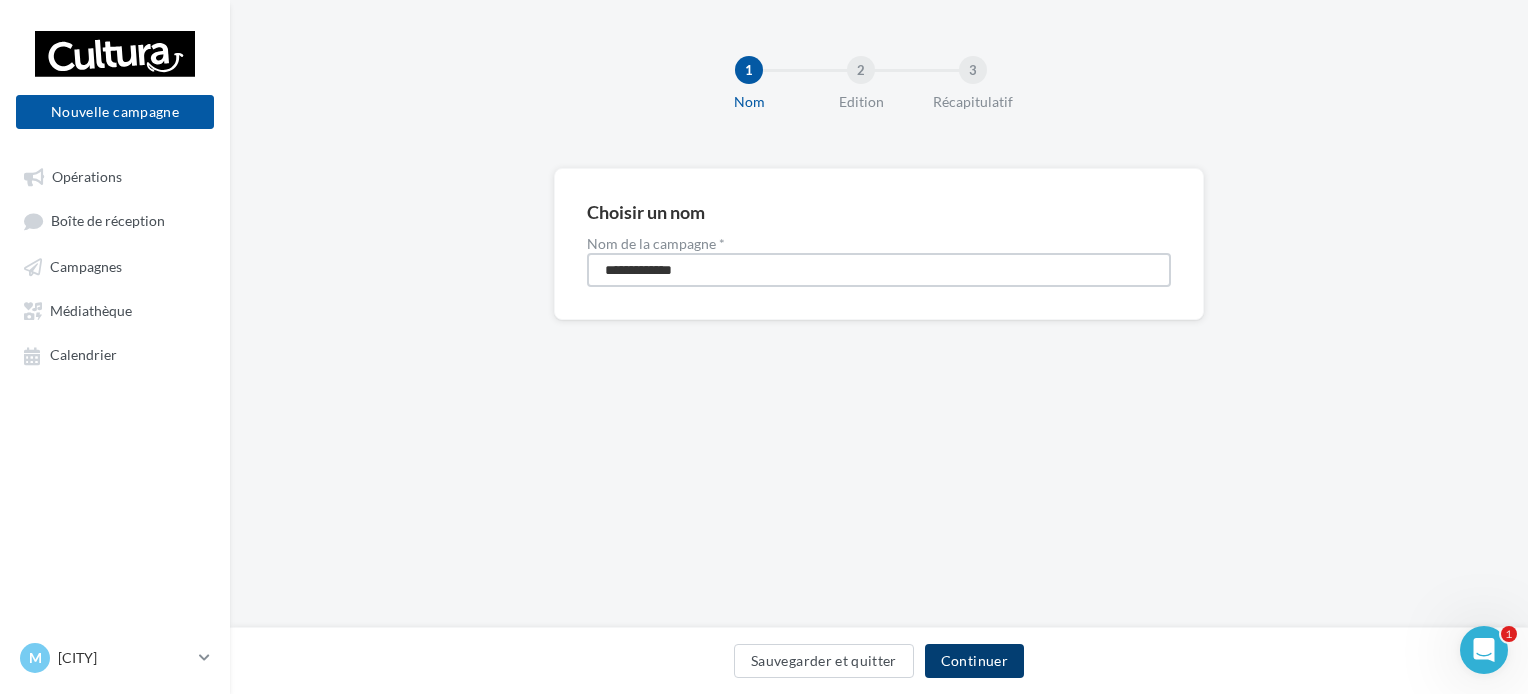 type on "**********" 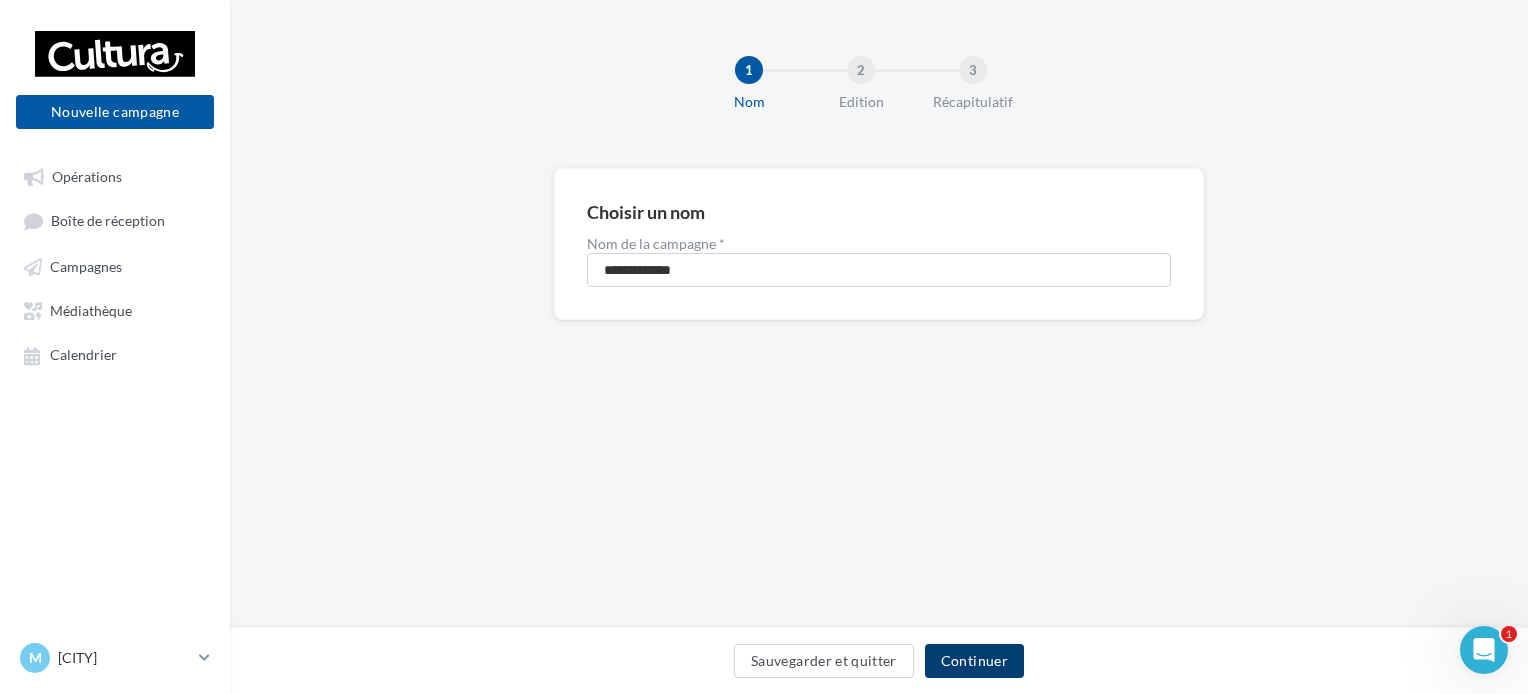 click on "Continuer" at bounding box center [974, 661] 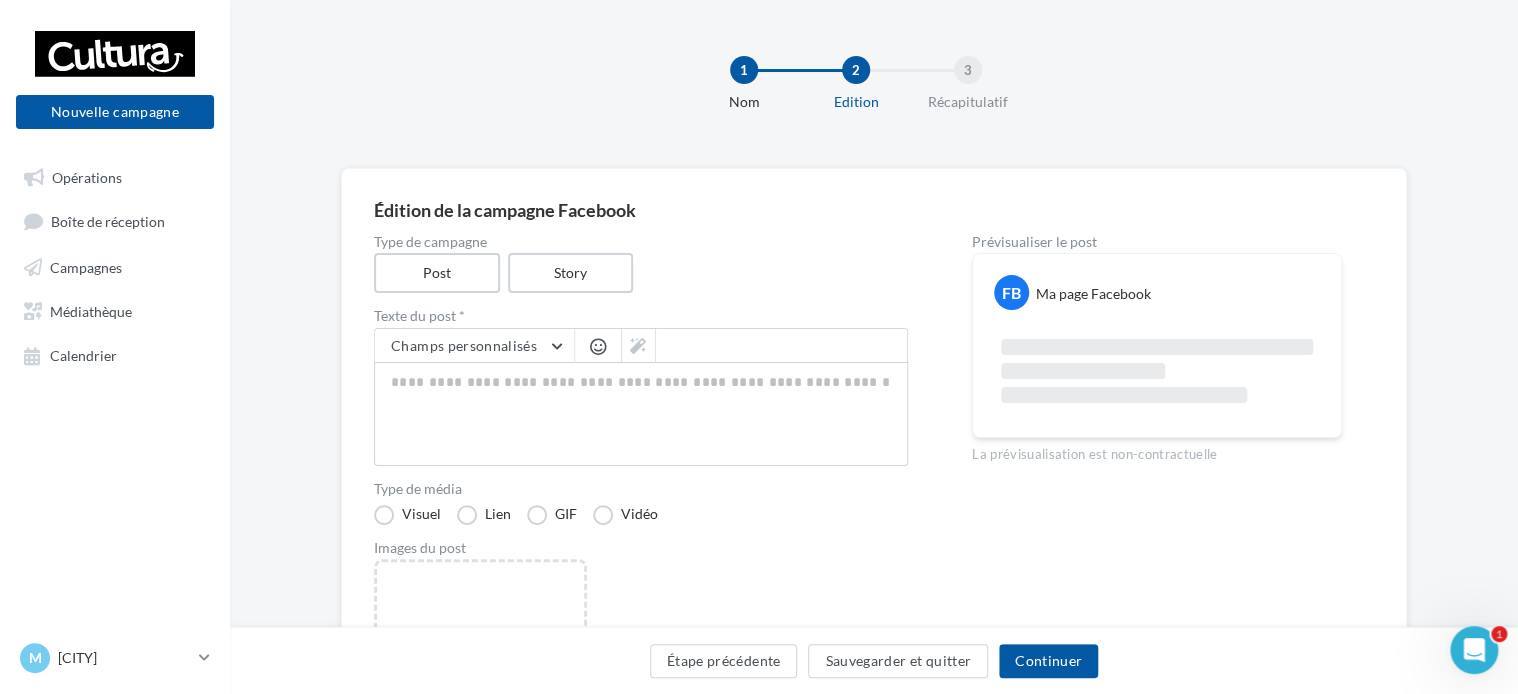 scroll, scrollTop: 200, scrollLeft: 0, axis: vertical 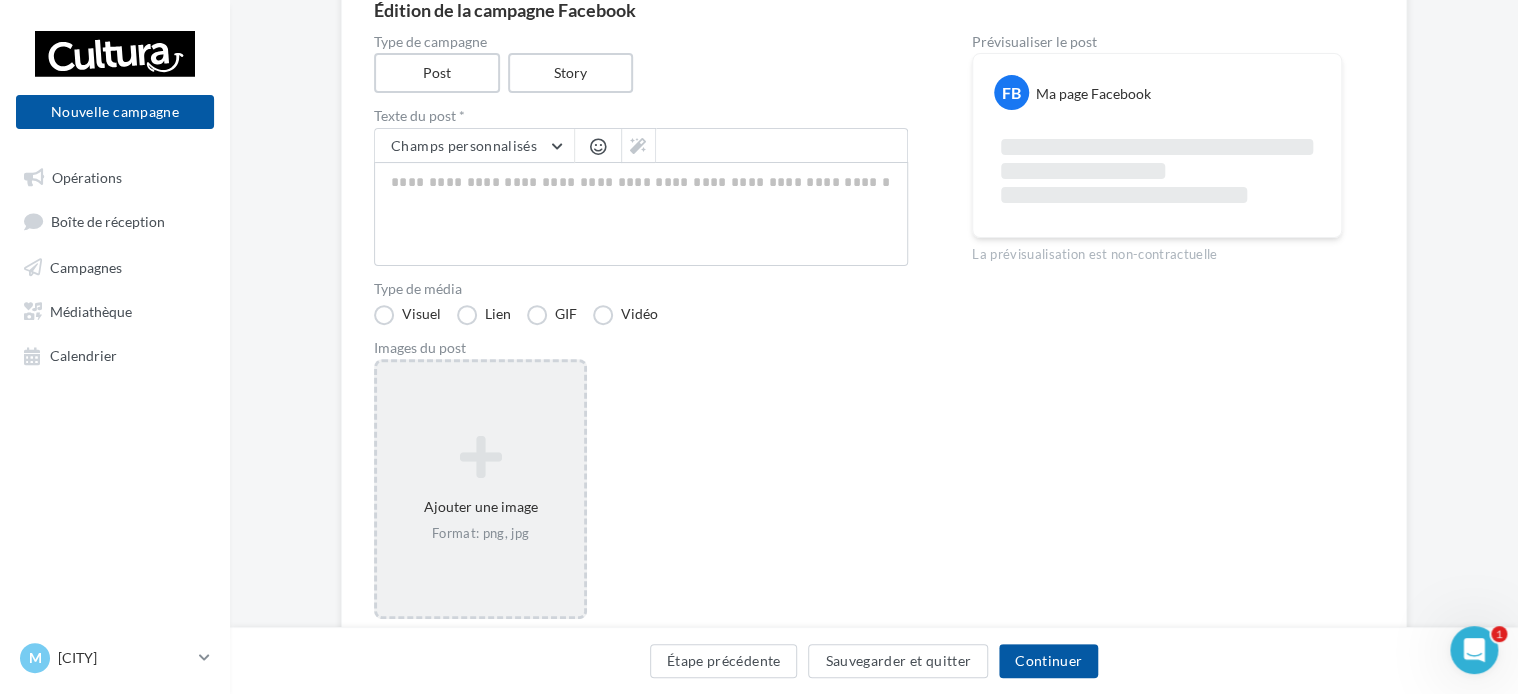 click at bounding box center [480, 457] 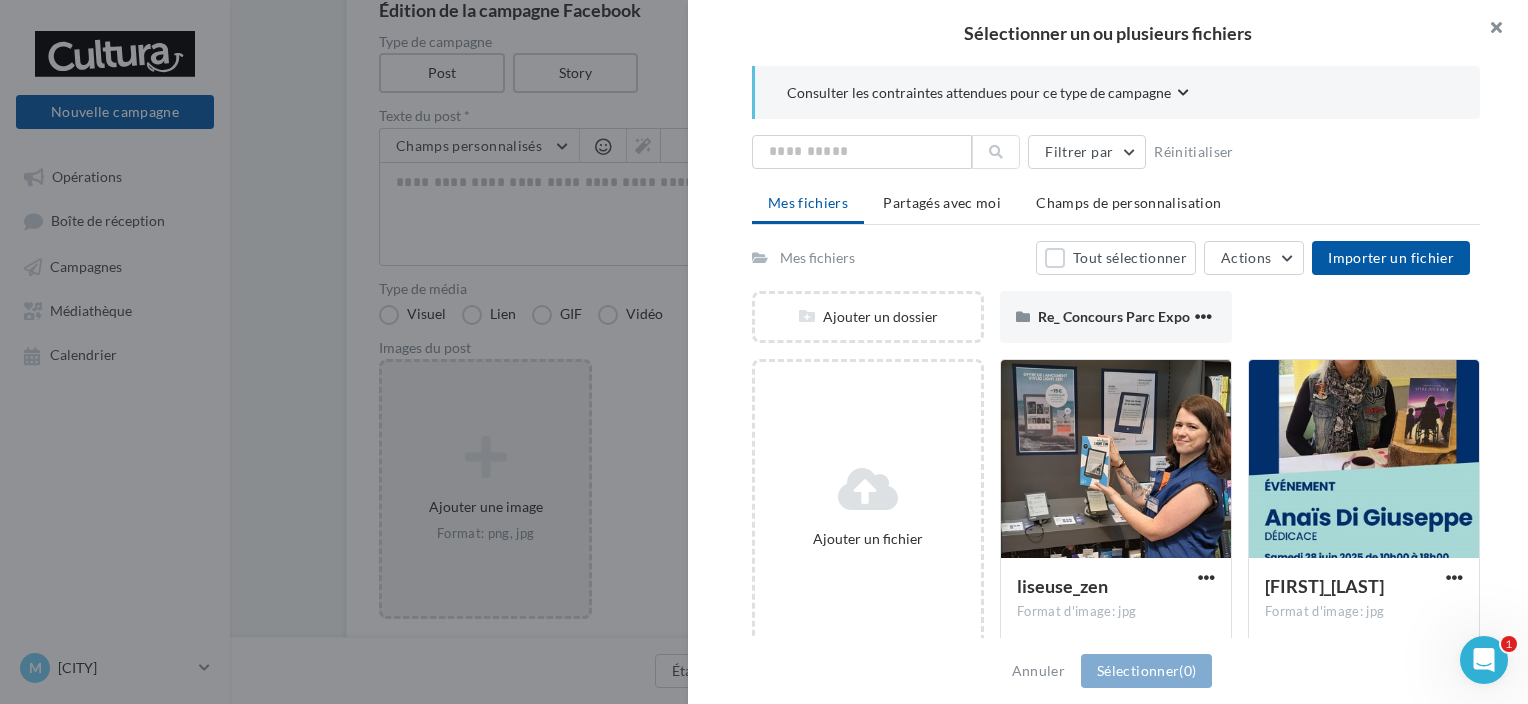 click at bounding box center (1488, 30) 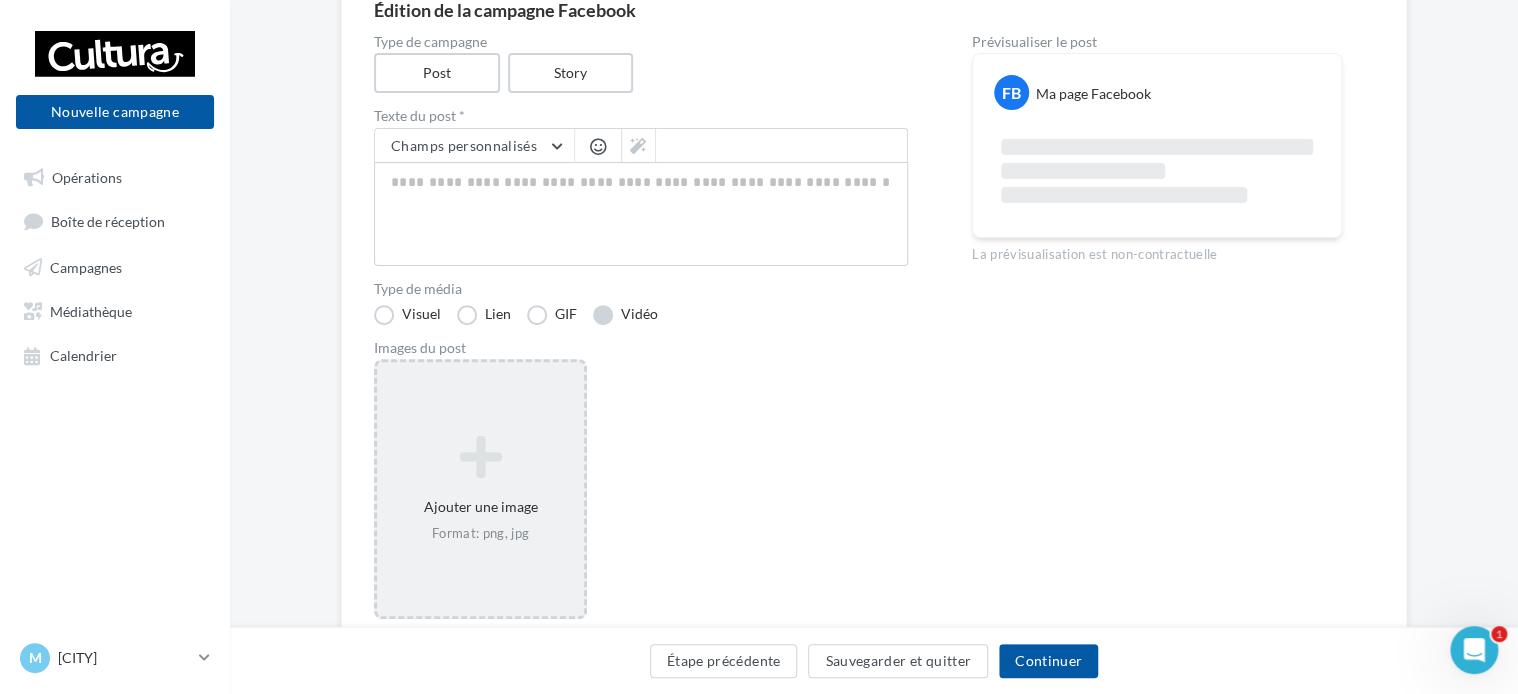 click on "Vidéo" at bounding box center (625, 315) 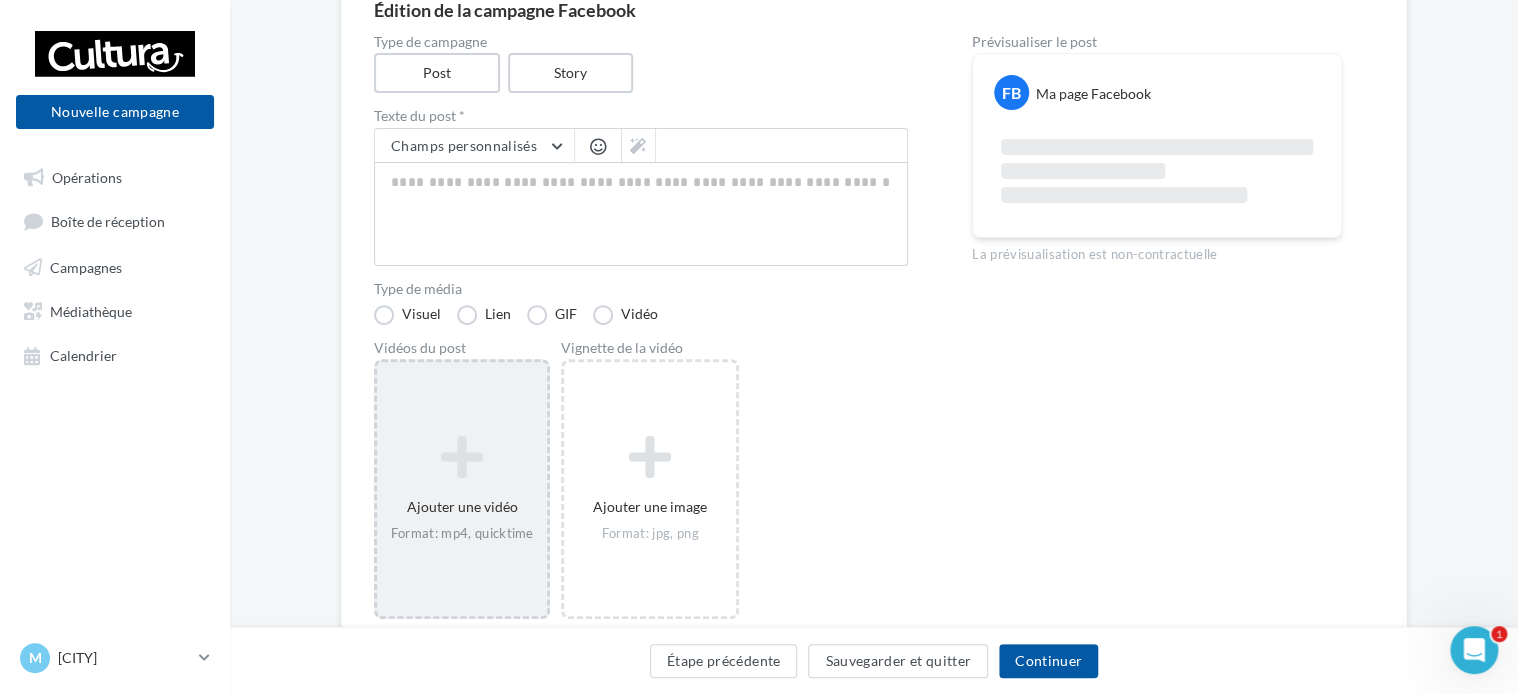 click on "Ajouter une vidéo     Format: mp4, quicktime" at bounding box center (462, 489) 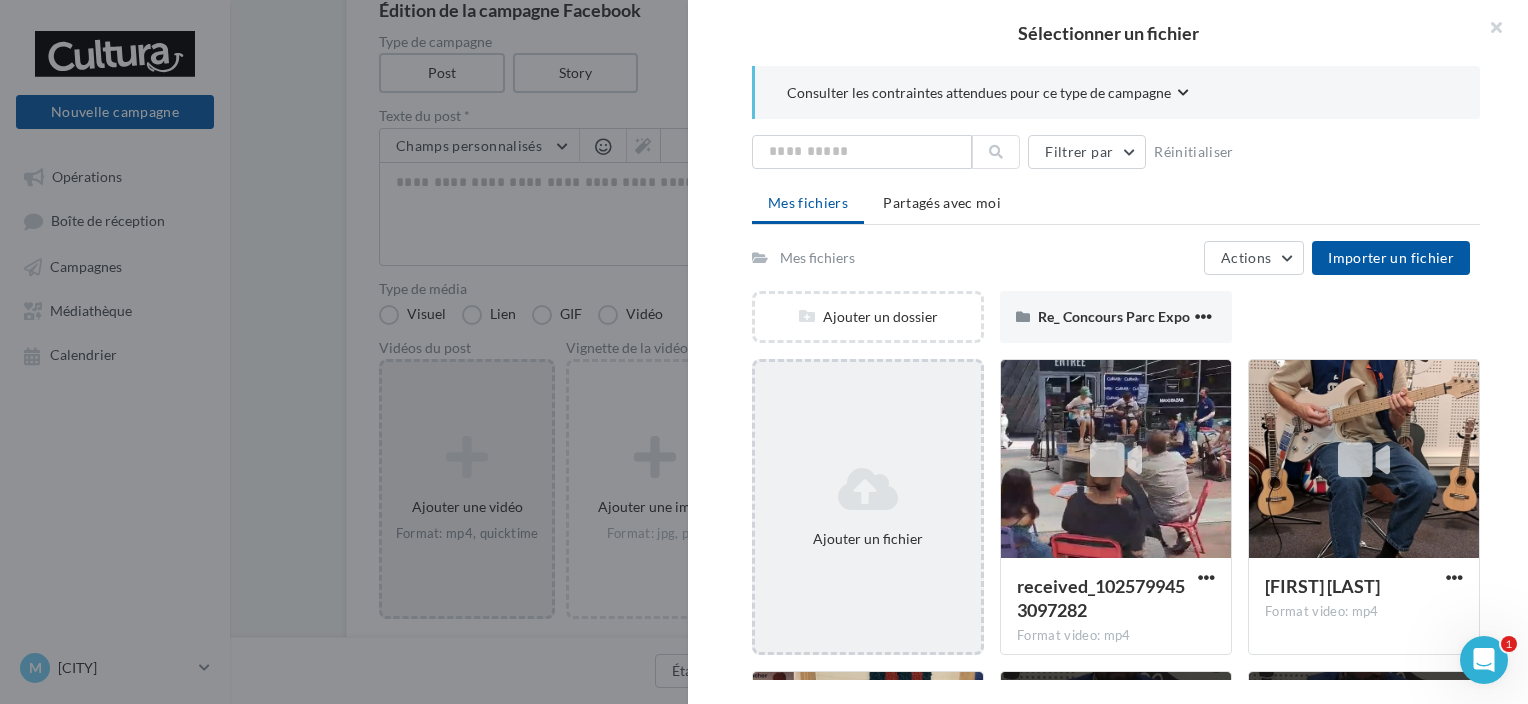 click on "Ajouter un fichier" at bounding box center [868, 507] 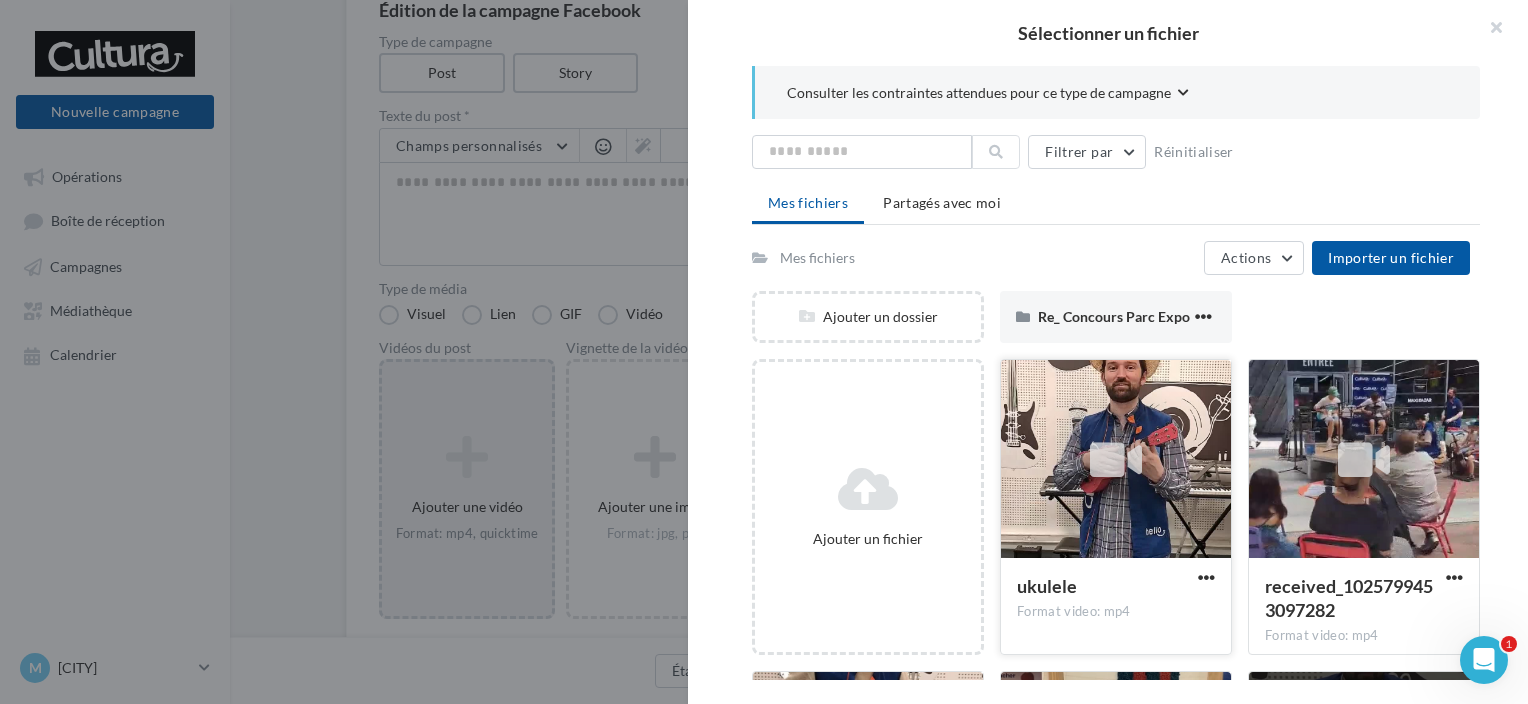 click at bounding box center [1116, 460] 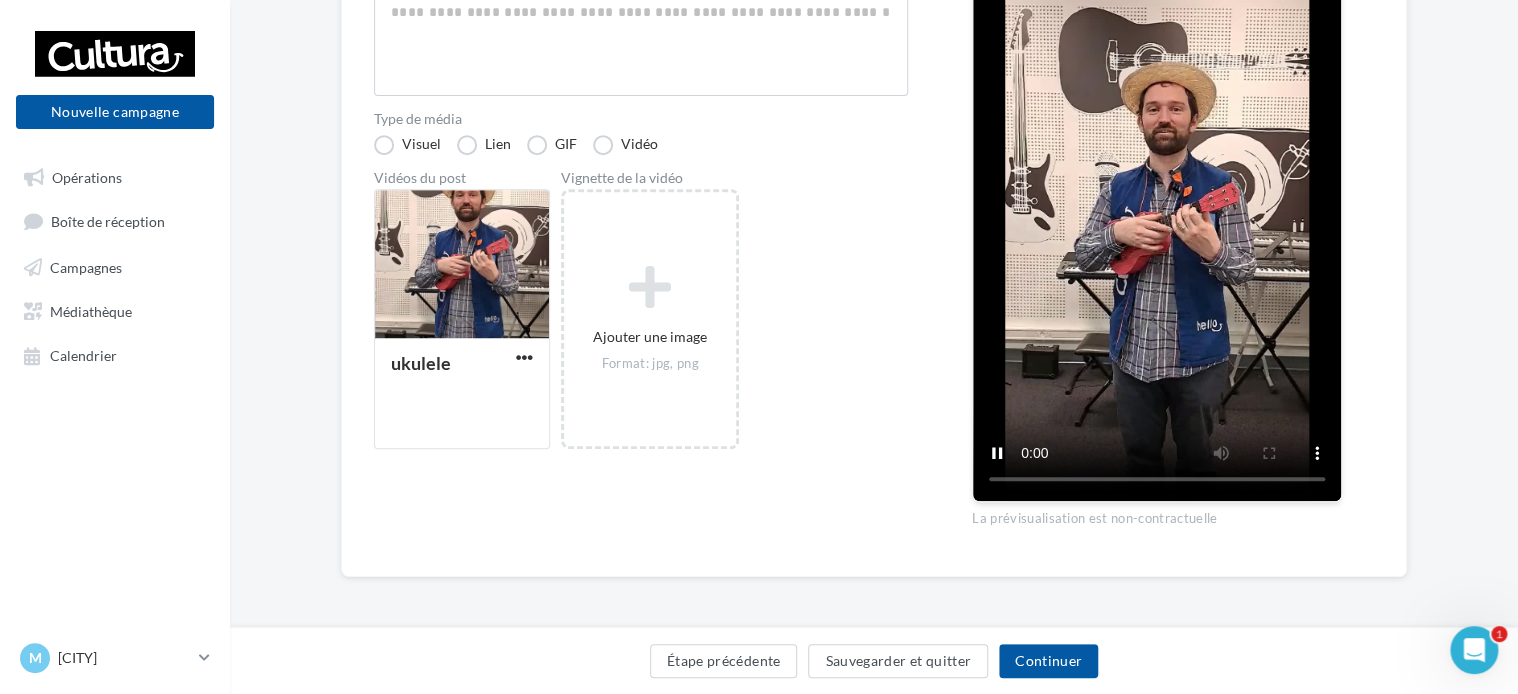 scroll, scrollTop: 170, scrollLeft: 0, axis: vertical 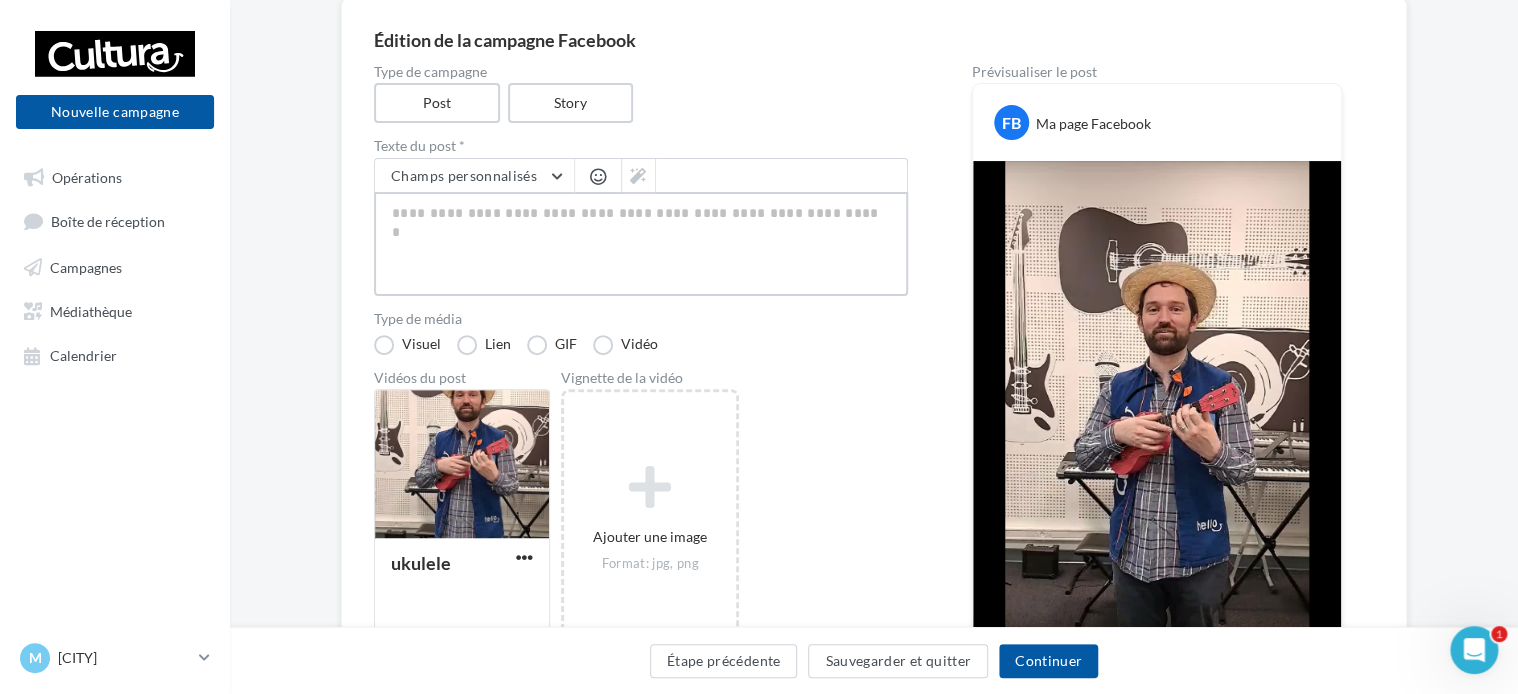 click at bounding box center (641, 244) 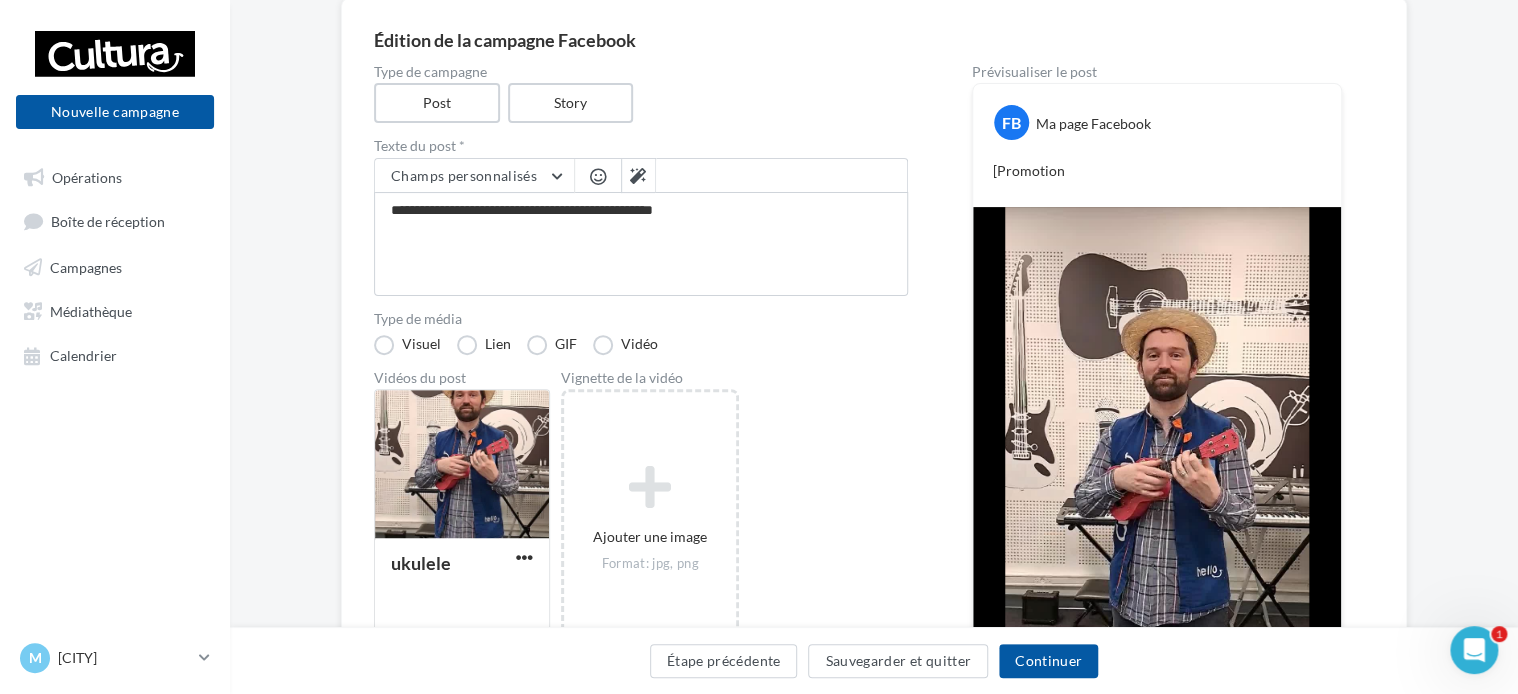 click at bounding box center (598, 176) 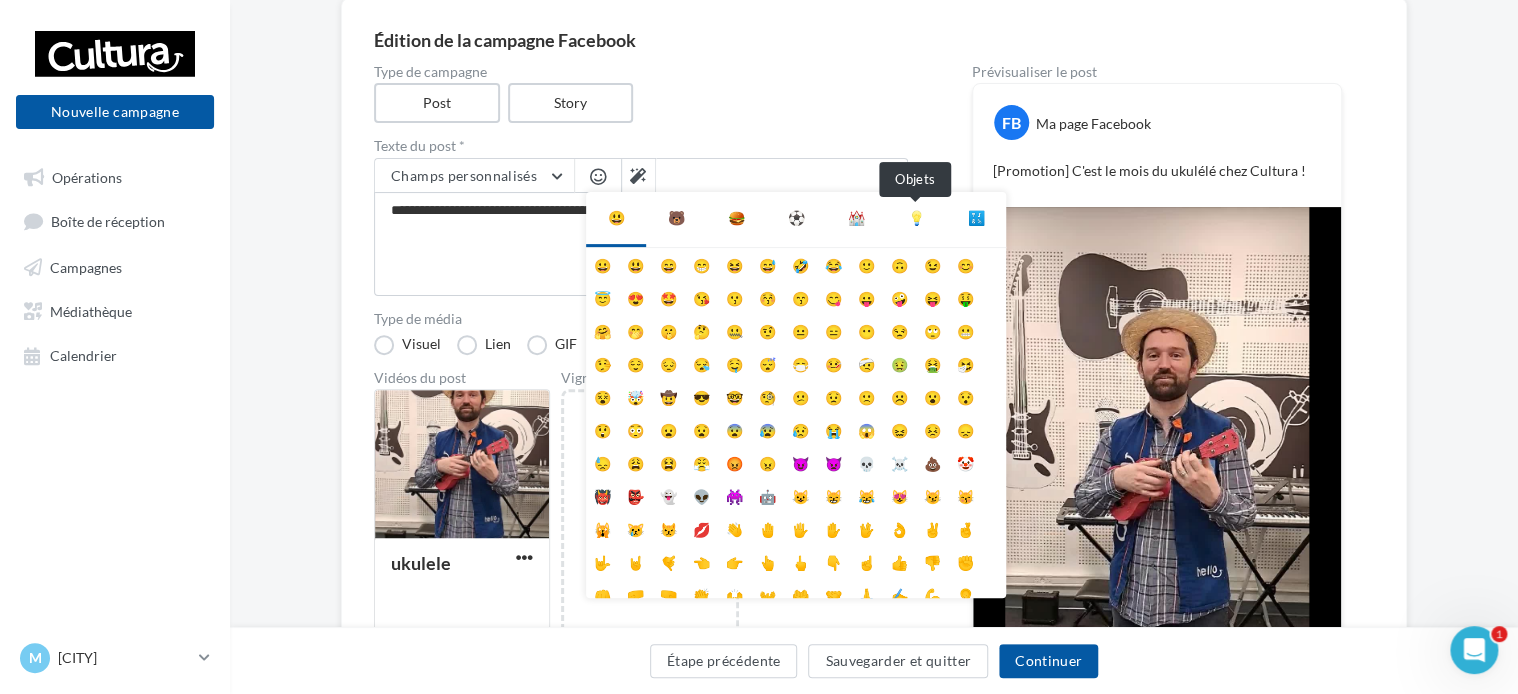 click on "💡" at bounding box center (916, 218) 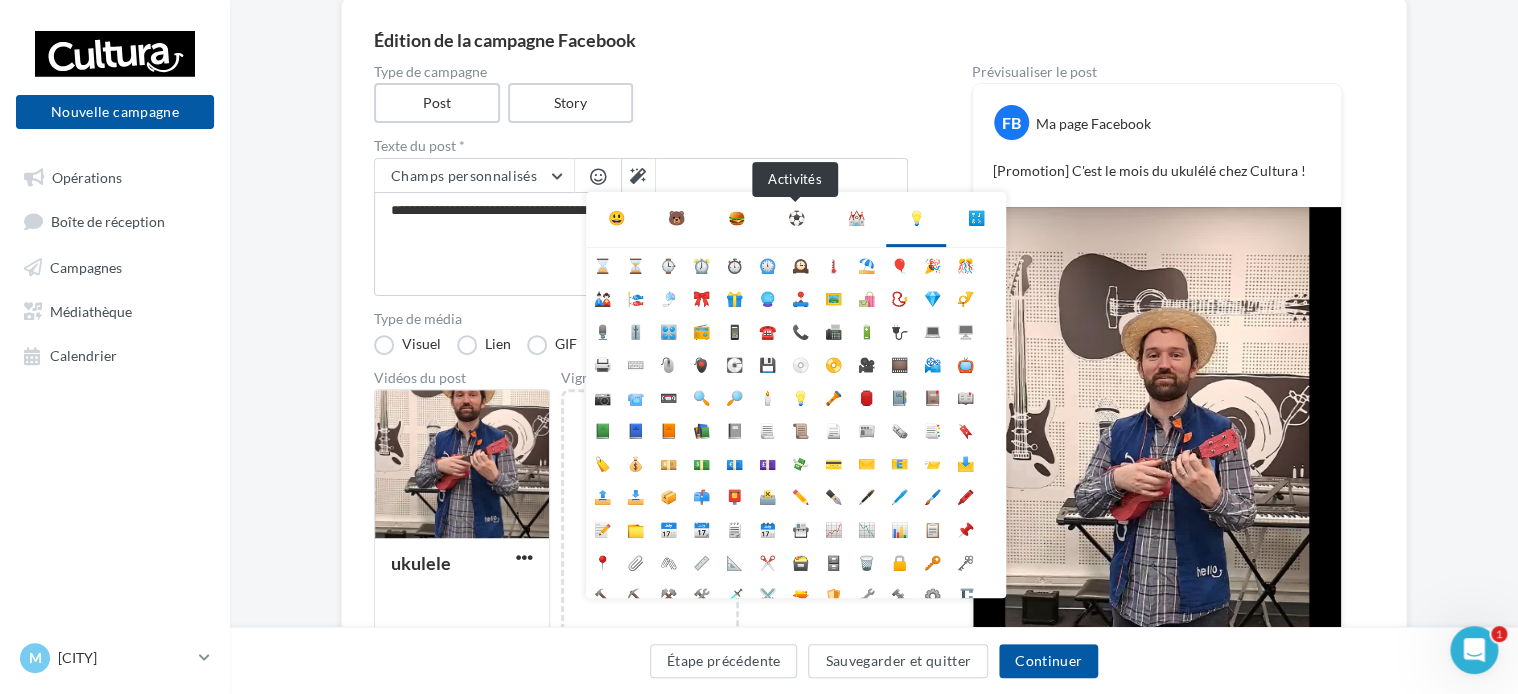 click on "⚽" at bounding box center (796, 218) 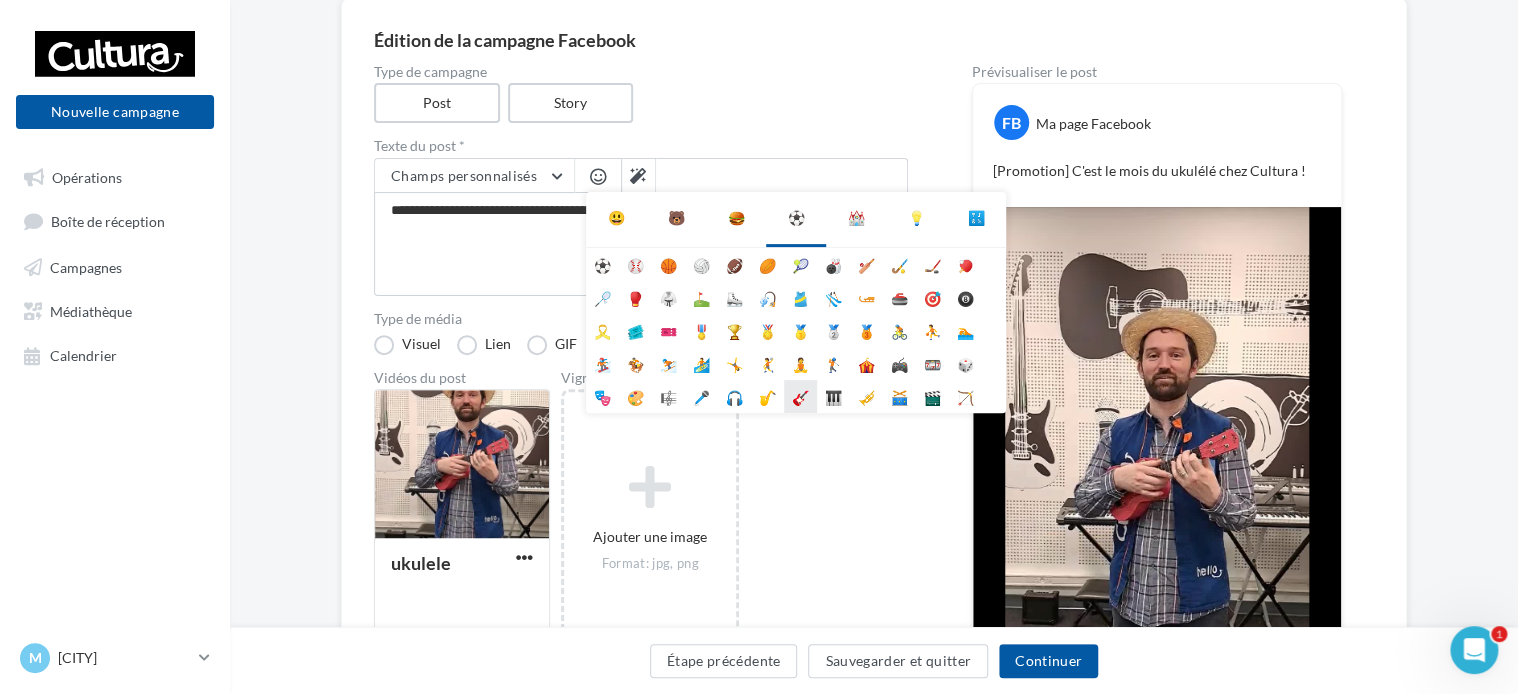 click on "🎸" at bounding box center (800, 396) 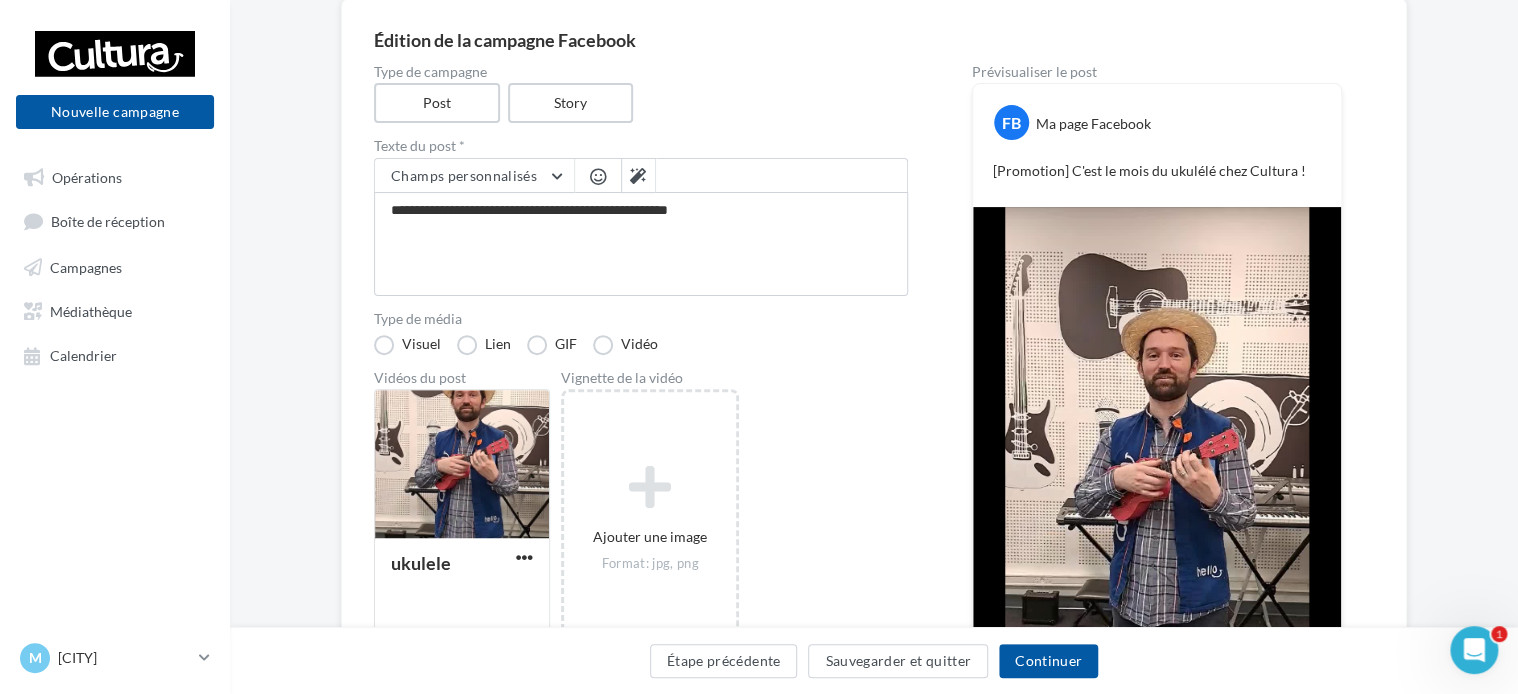 click at bounding box center (598, 176) 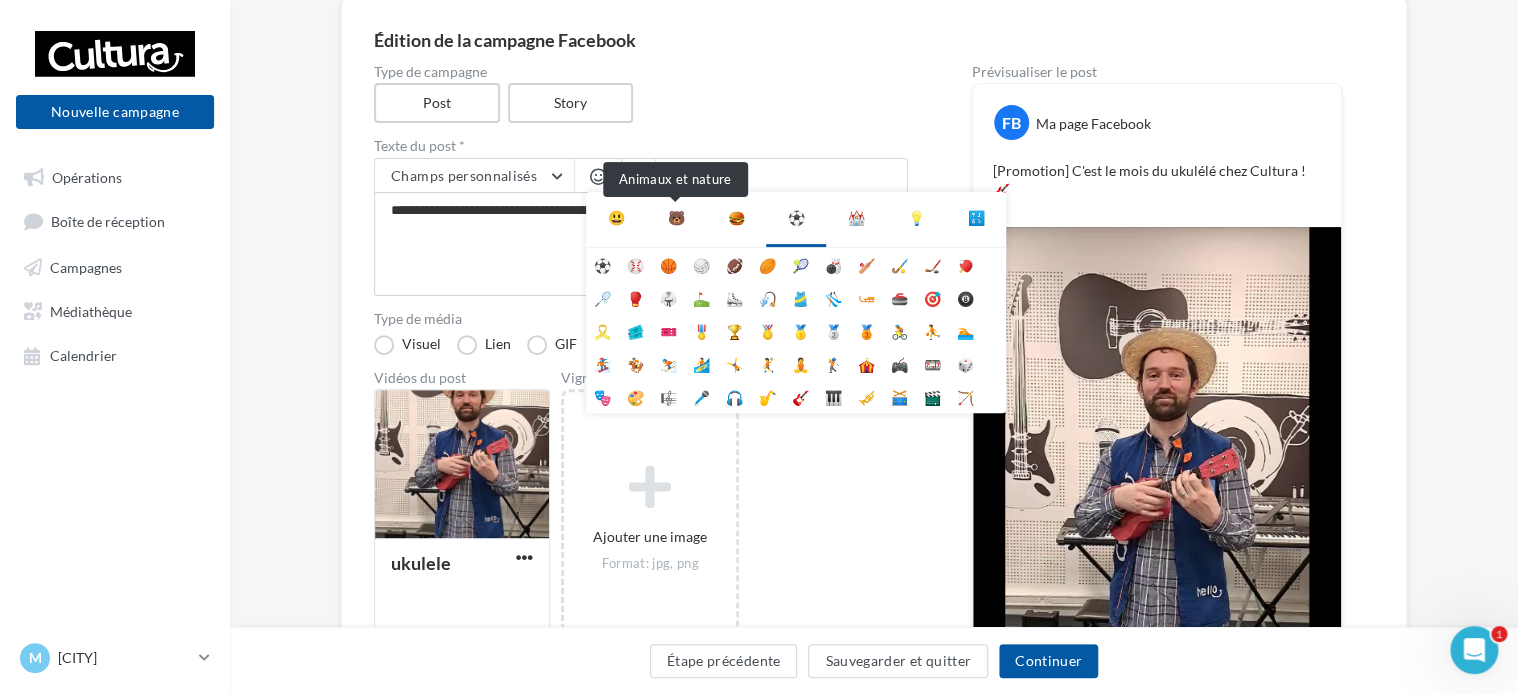 click on "🐻" at bounding box center [676, 218] 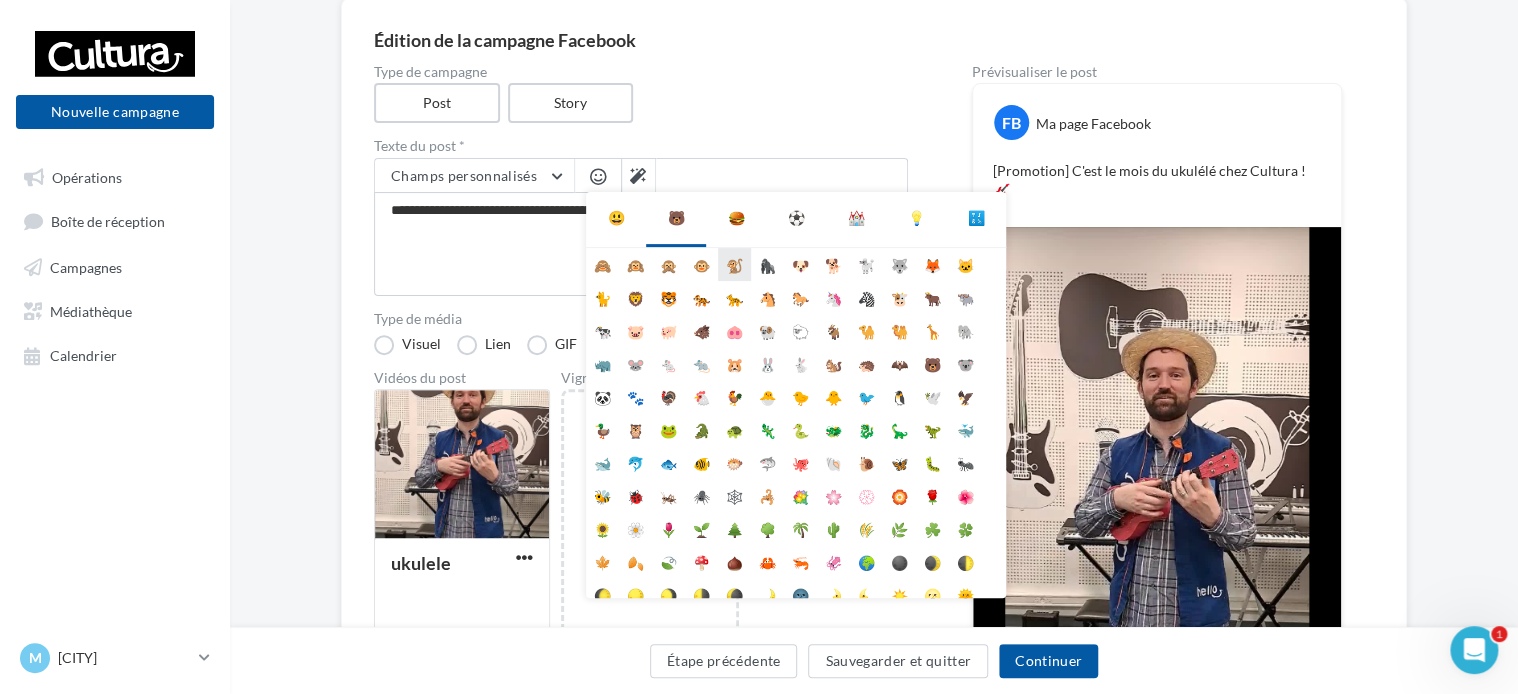 scroll, scrollTop: 112, scrollLeft: 0, axis: vertical 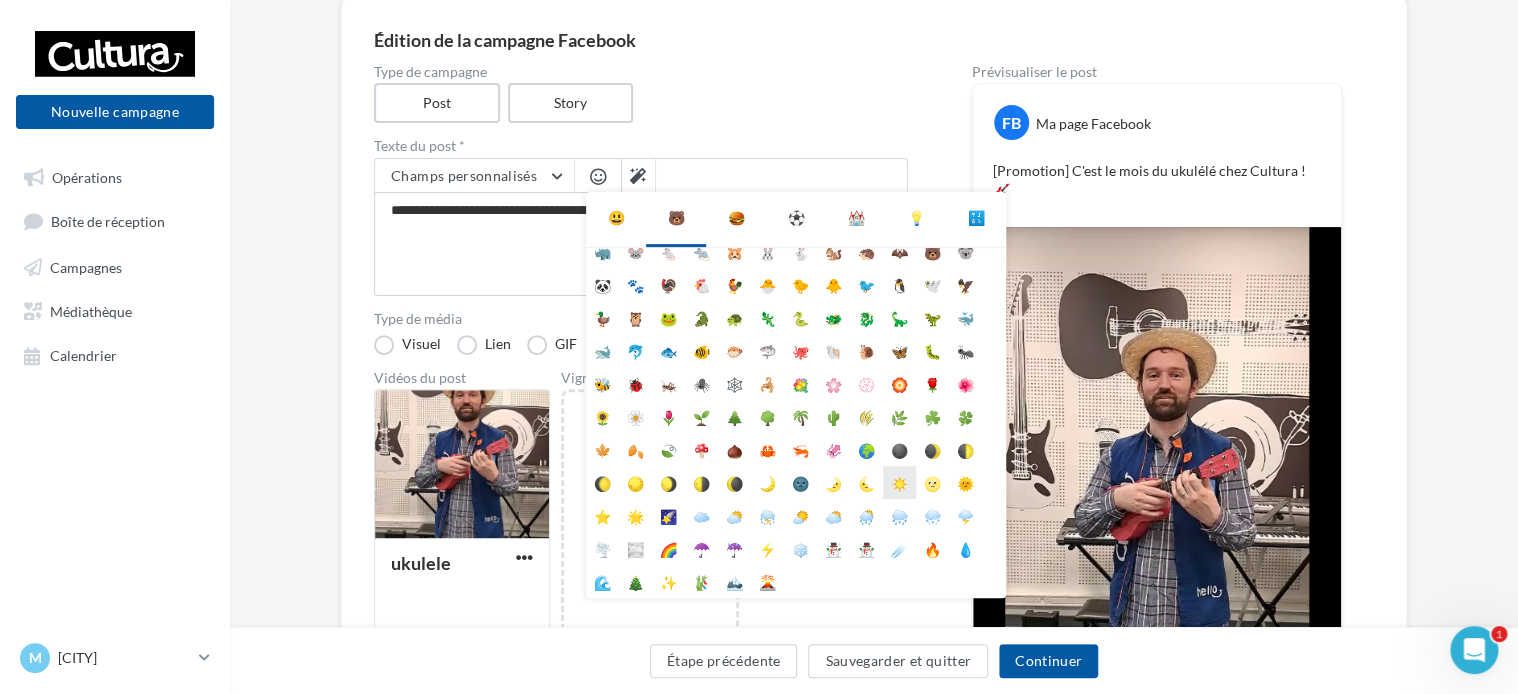 click on "☀️" at bounding box center (899, 482) 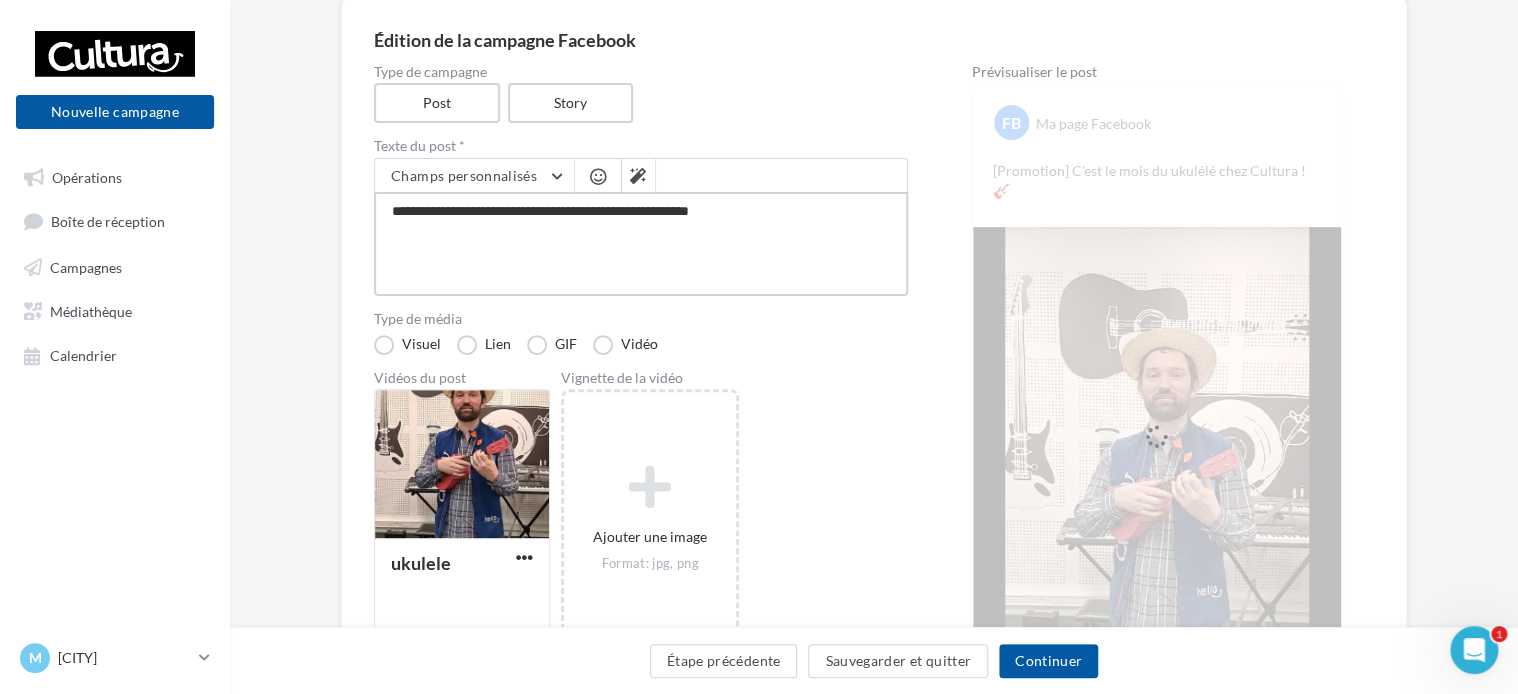 click on "**********" at bounding box center [641, 244] 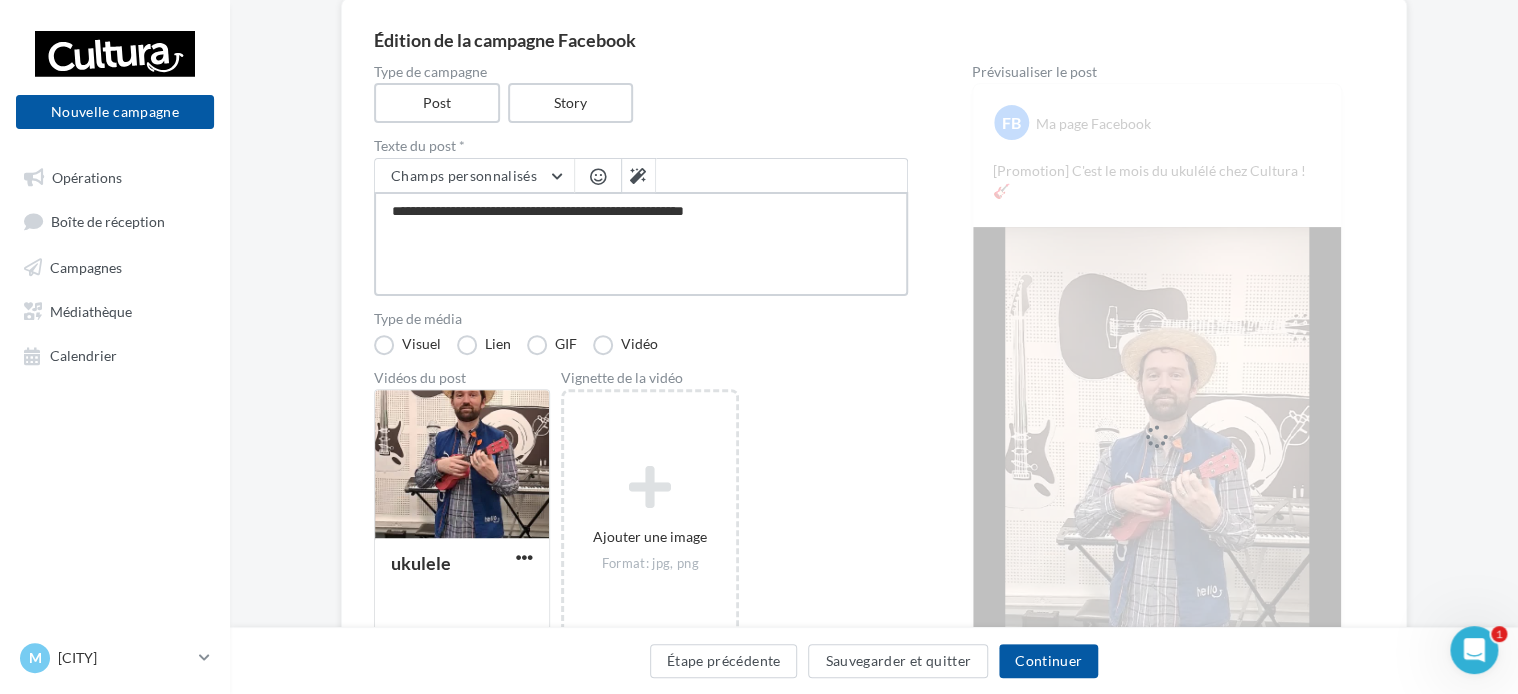 click on "**********" at bounding box center [641, 244] 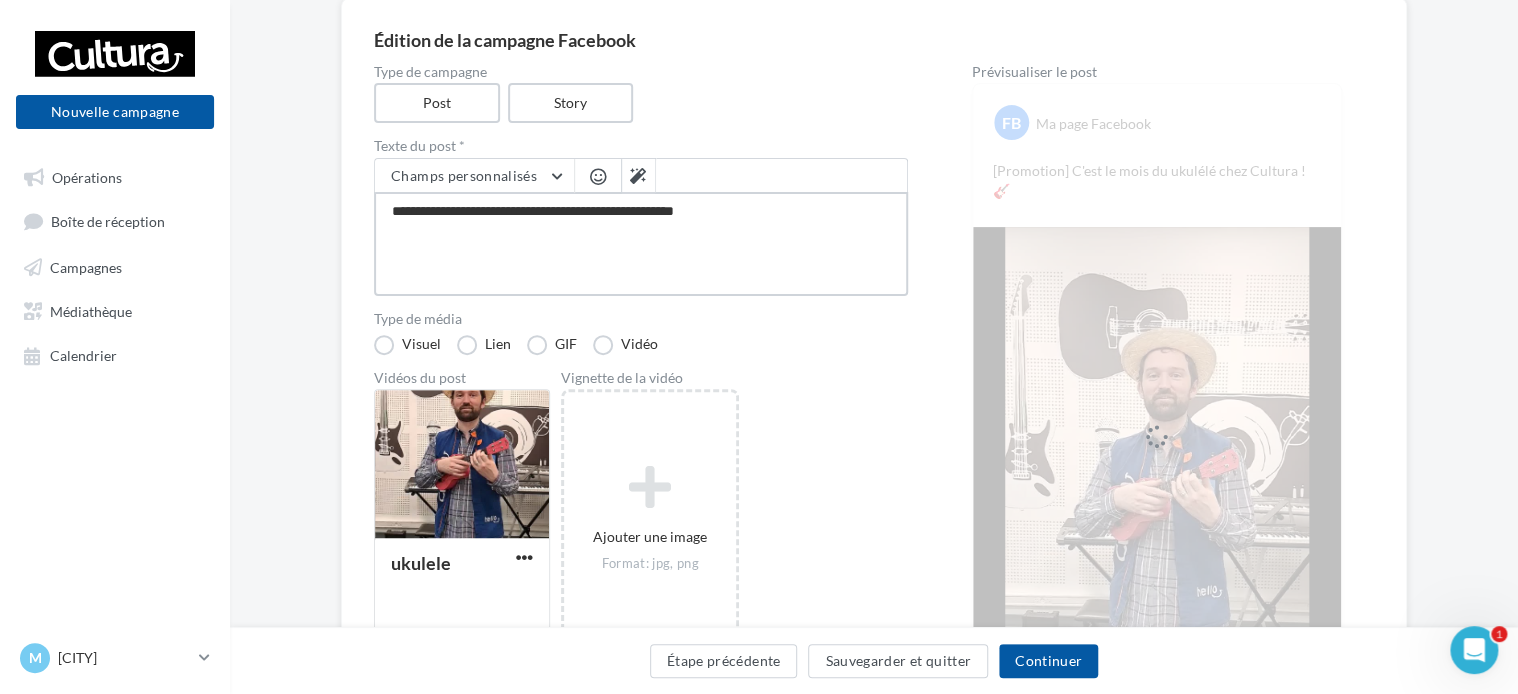 click on "**********" at bounding box center [641, 244] 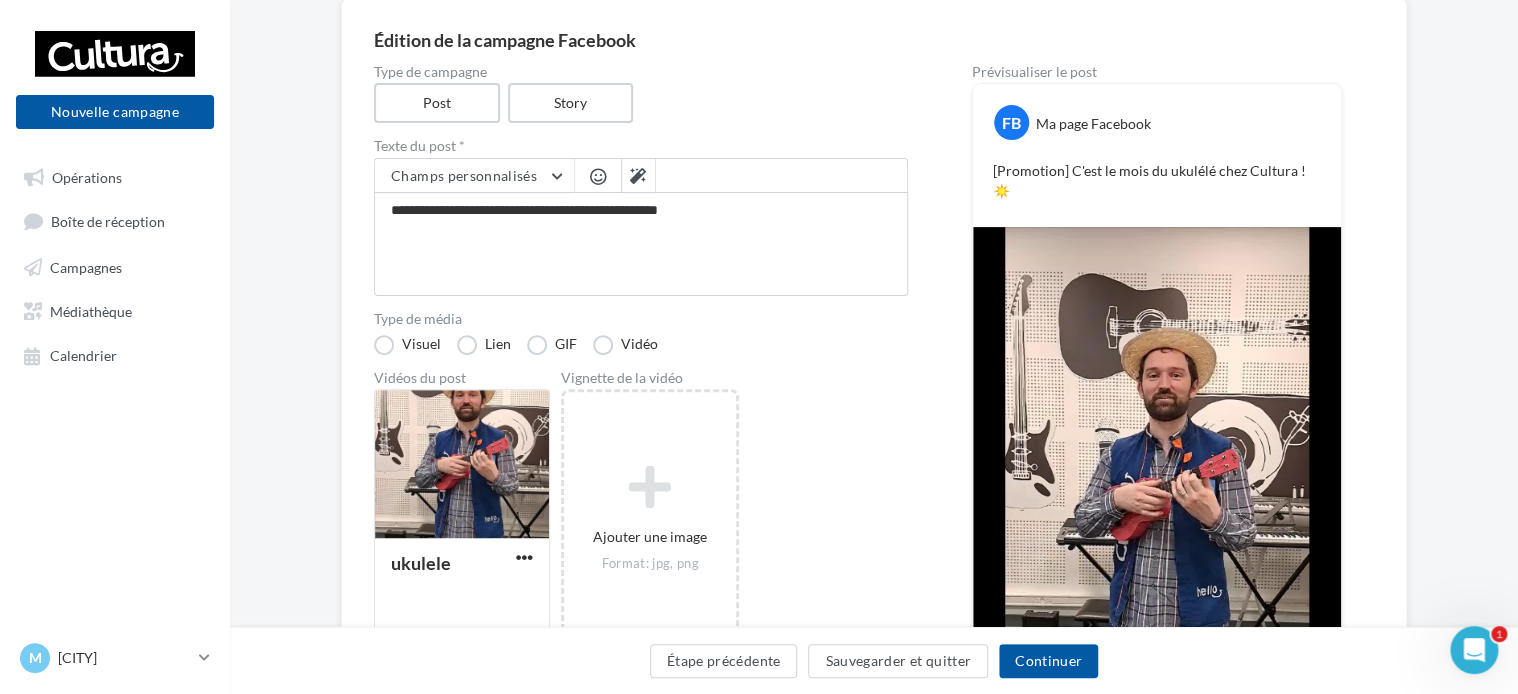 click at bounding box center (598, 176) 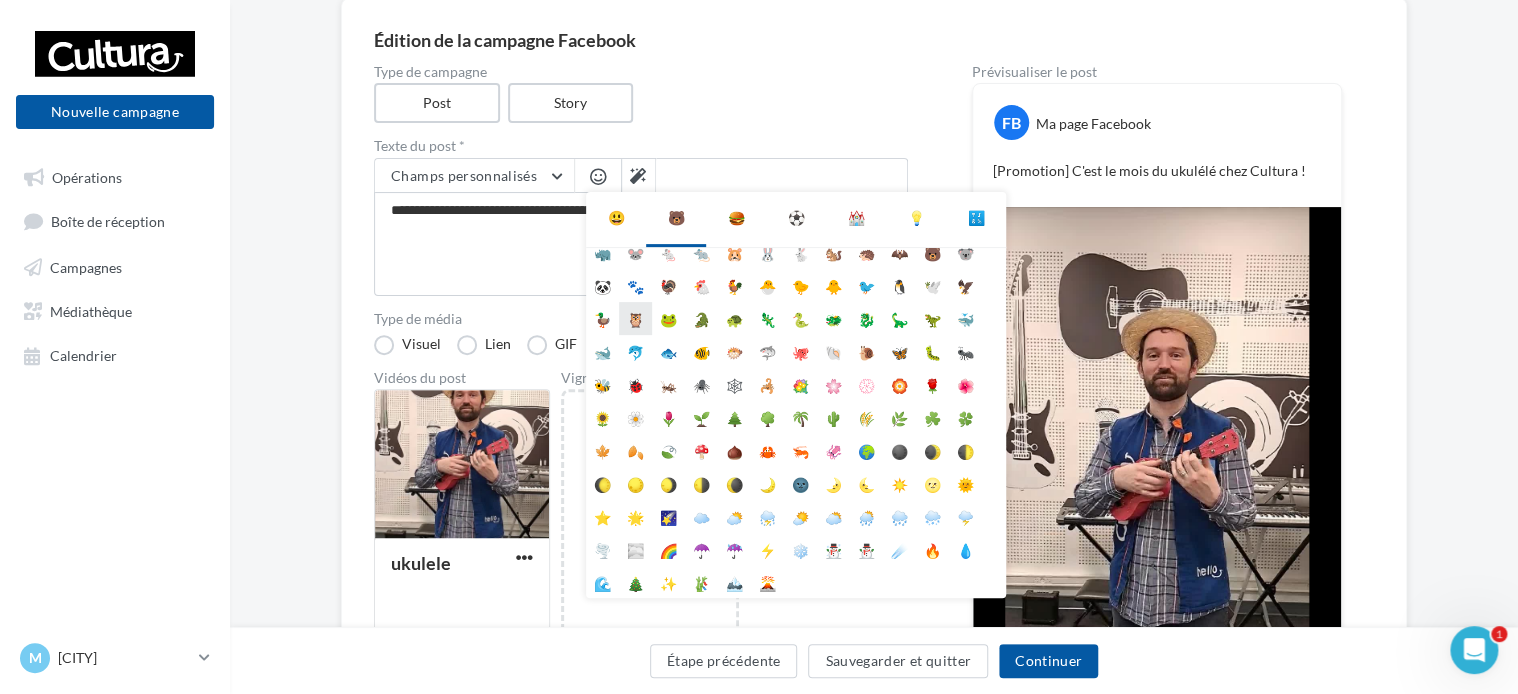 scroll, scrollTop: 112, scrollLeft: 0, axis: vertical 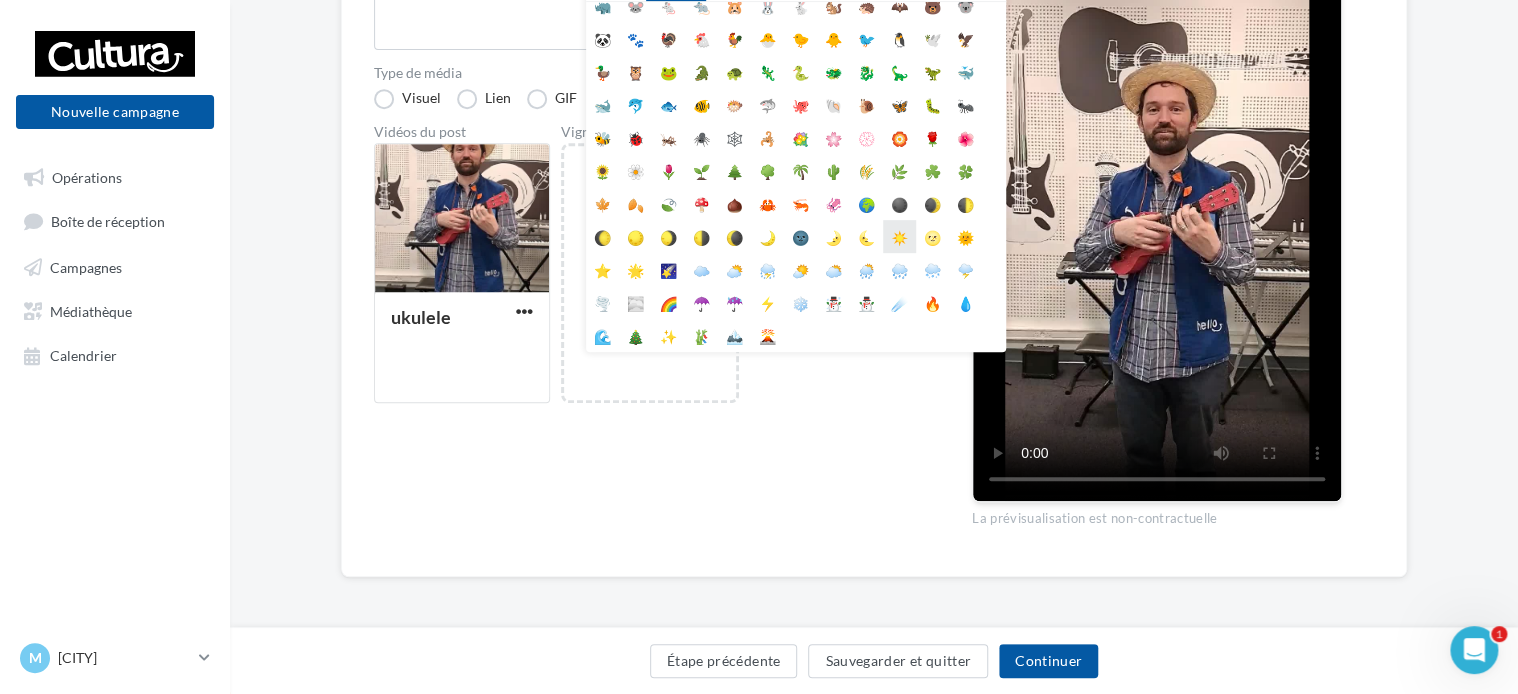 click on "☀️" at bounding box center [899, 236] 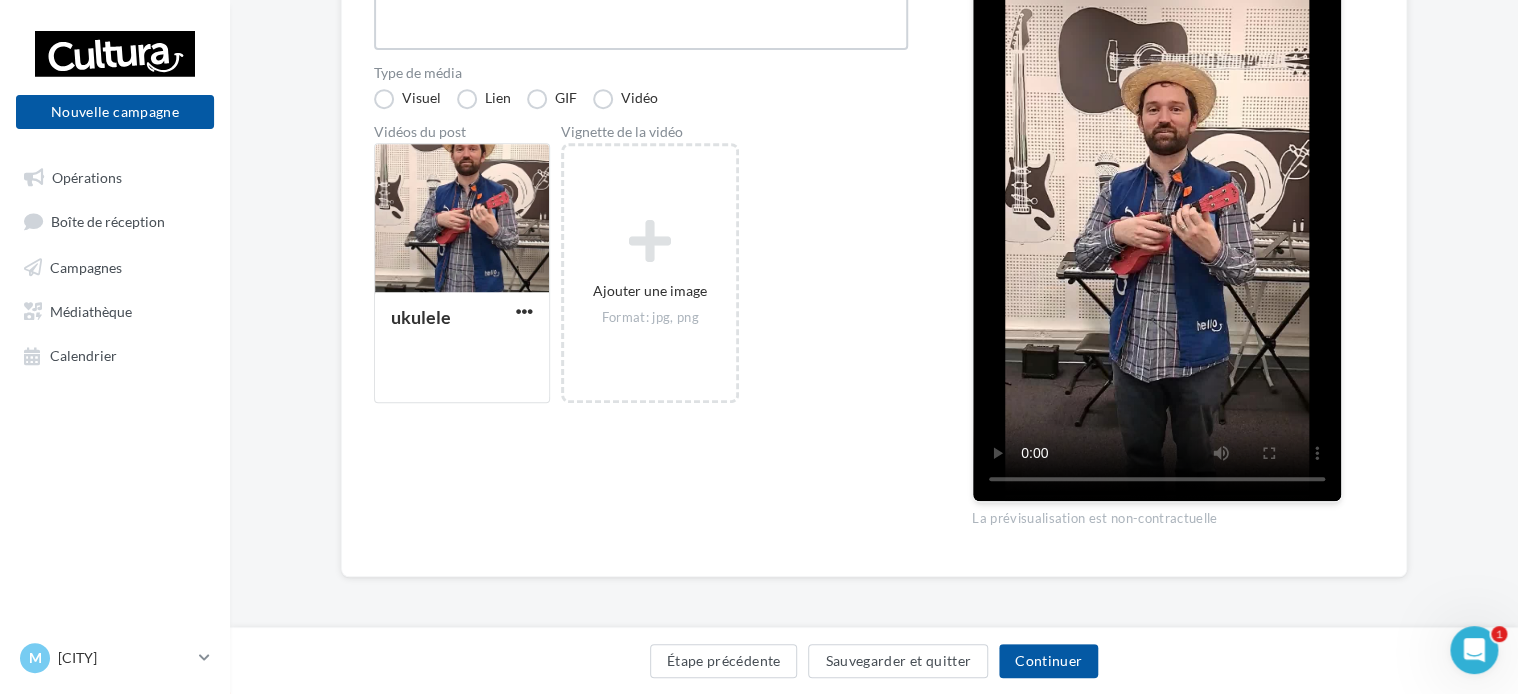 scroll, scrollTop: 33, scrollLeft: 0, axis: vertical 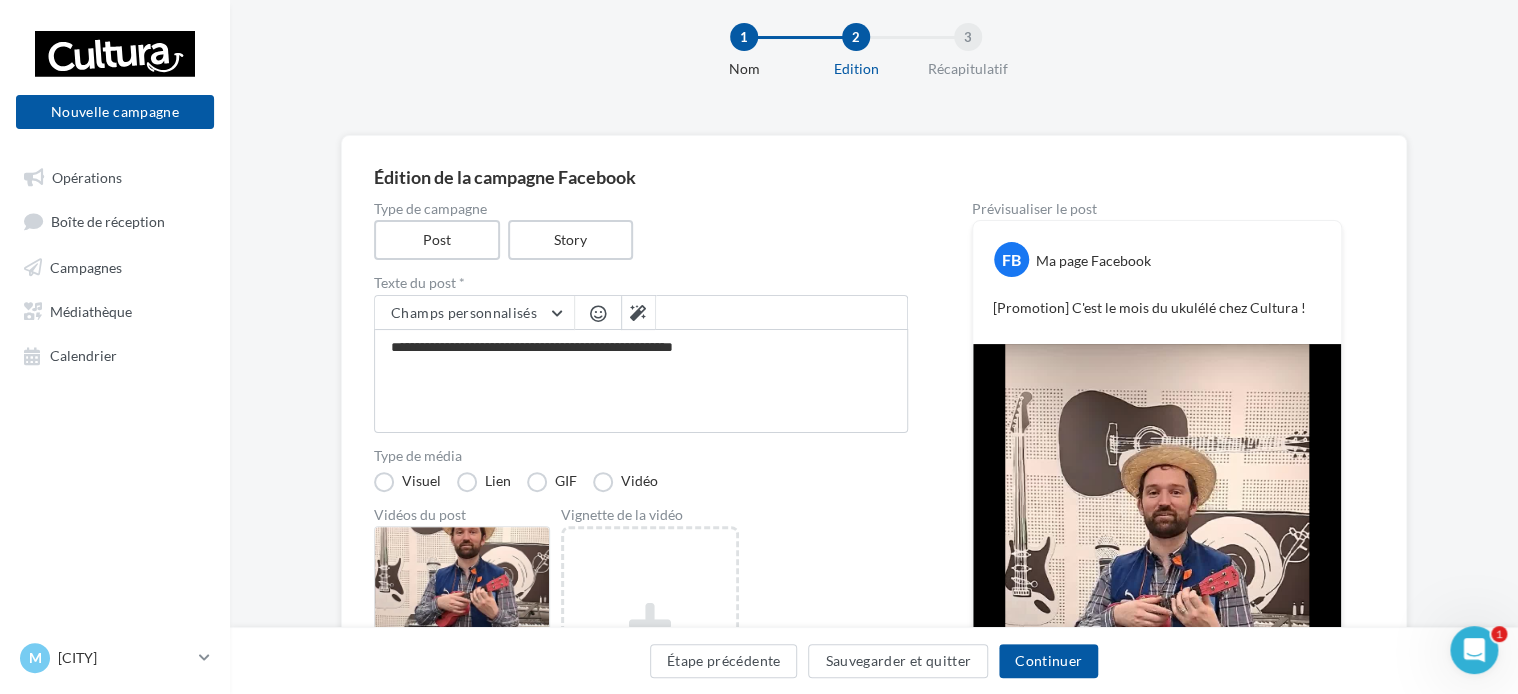 click at bounding box center [598, 313] 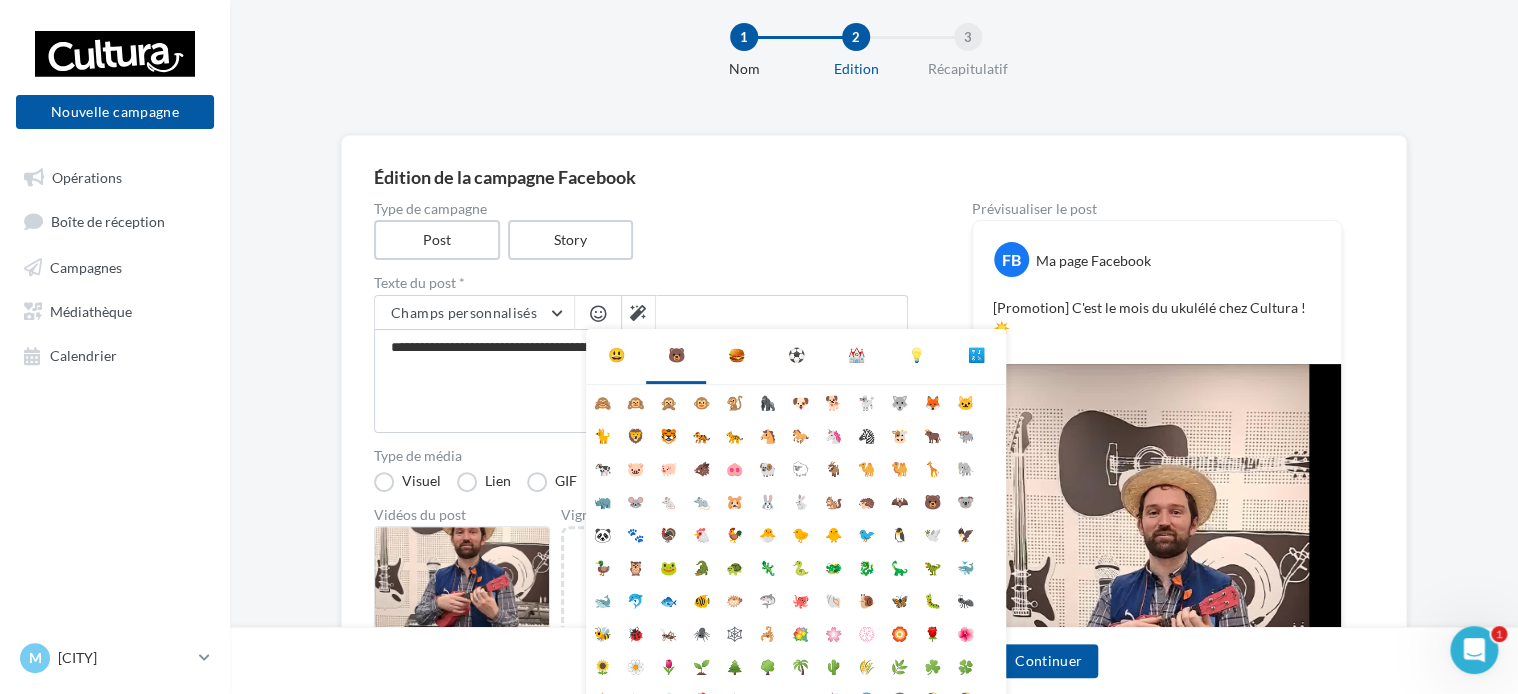 click on "⛪" at bounding box center [856, 355] 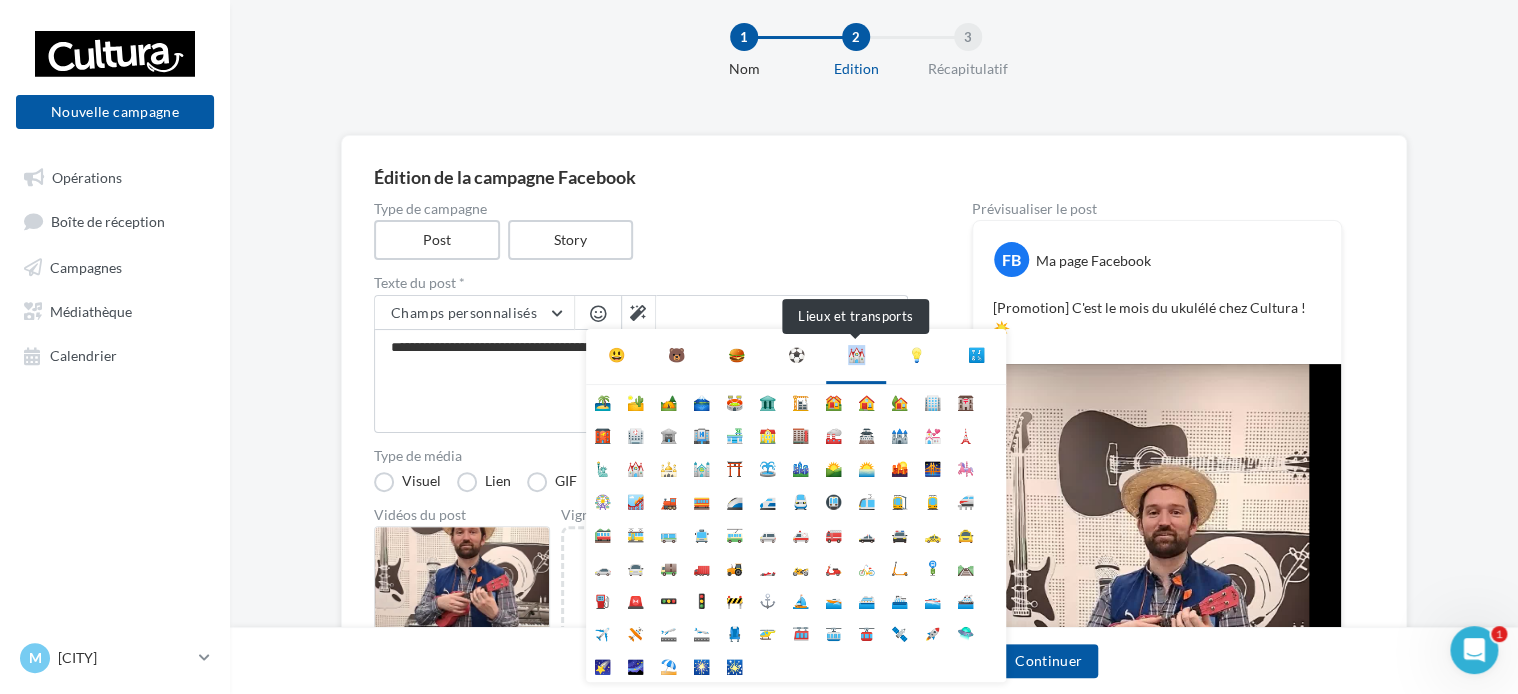 click on "⛪" at bounding box center (856, 355) 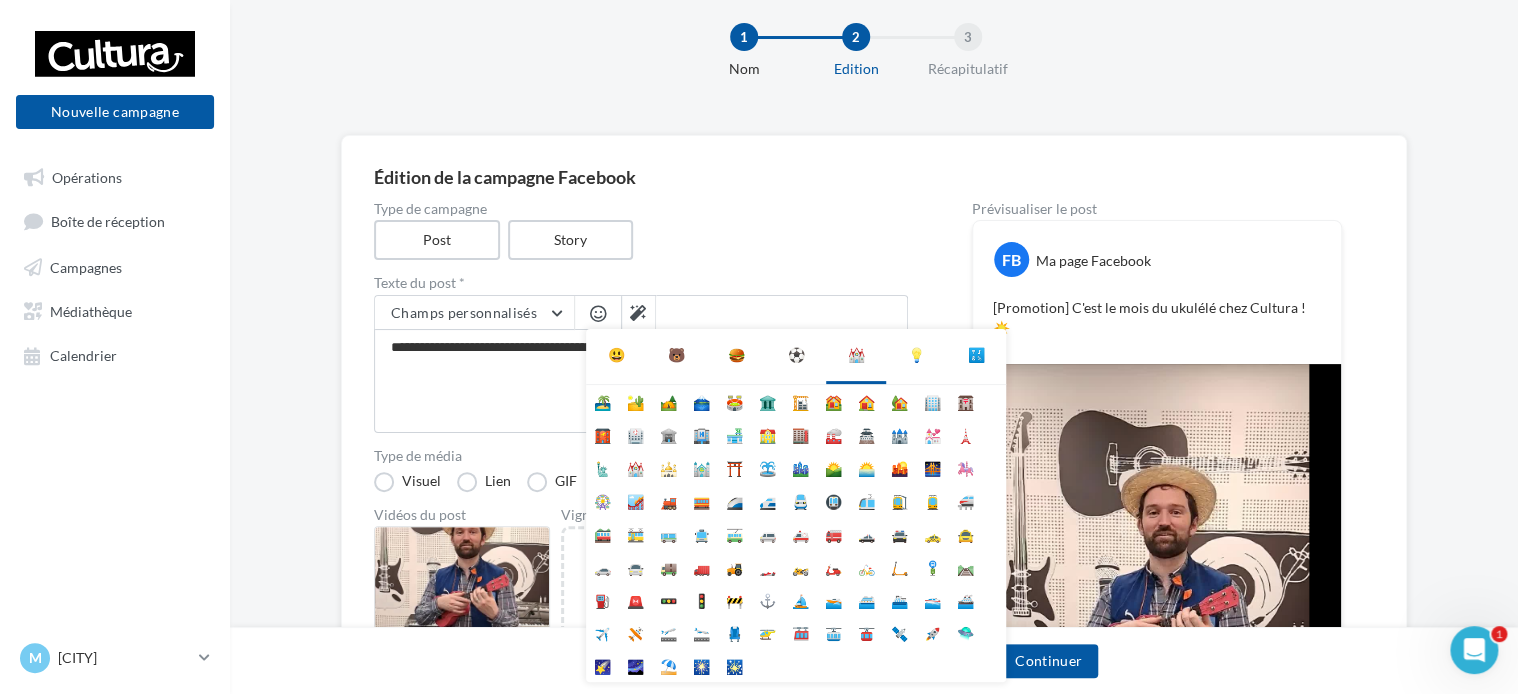 drag, startPoint x: 856, startPoint y: 355, endPoint x: 922, endPoint y: 351, distance: 66.1211 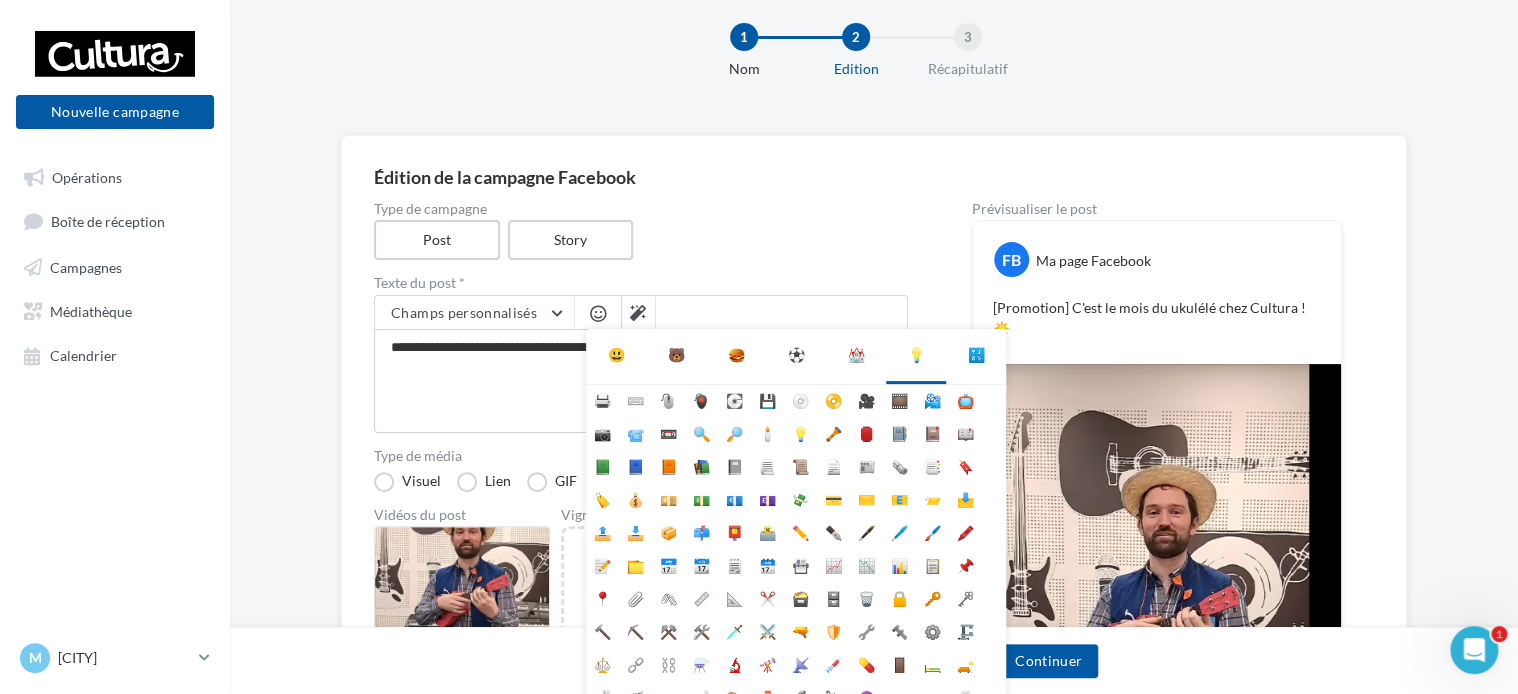 scroll, scrollTop: 177, scrollLeft: 0, axis: vertical 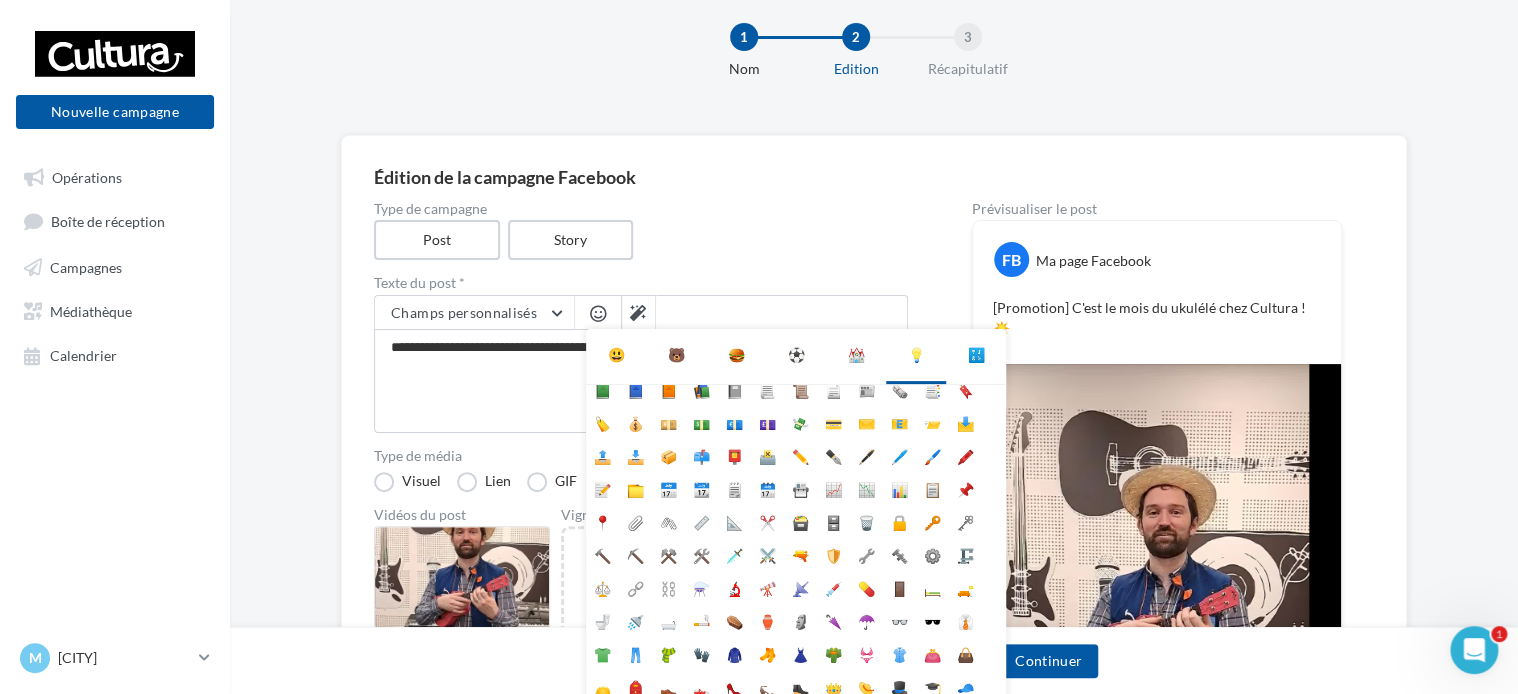 click on "⚽" at bounding box center [796, 355] 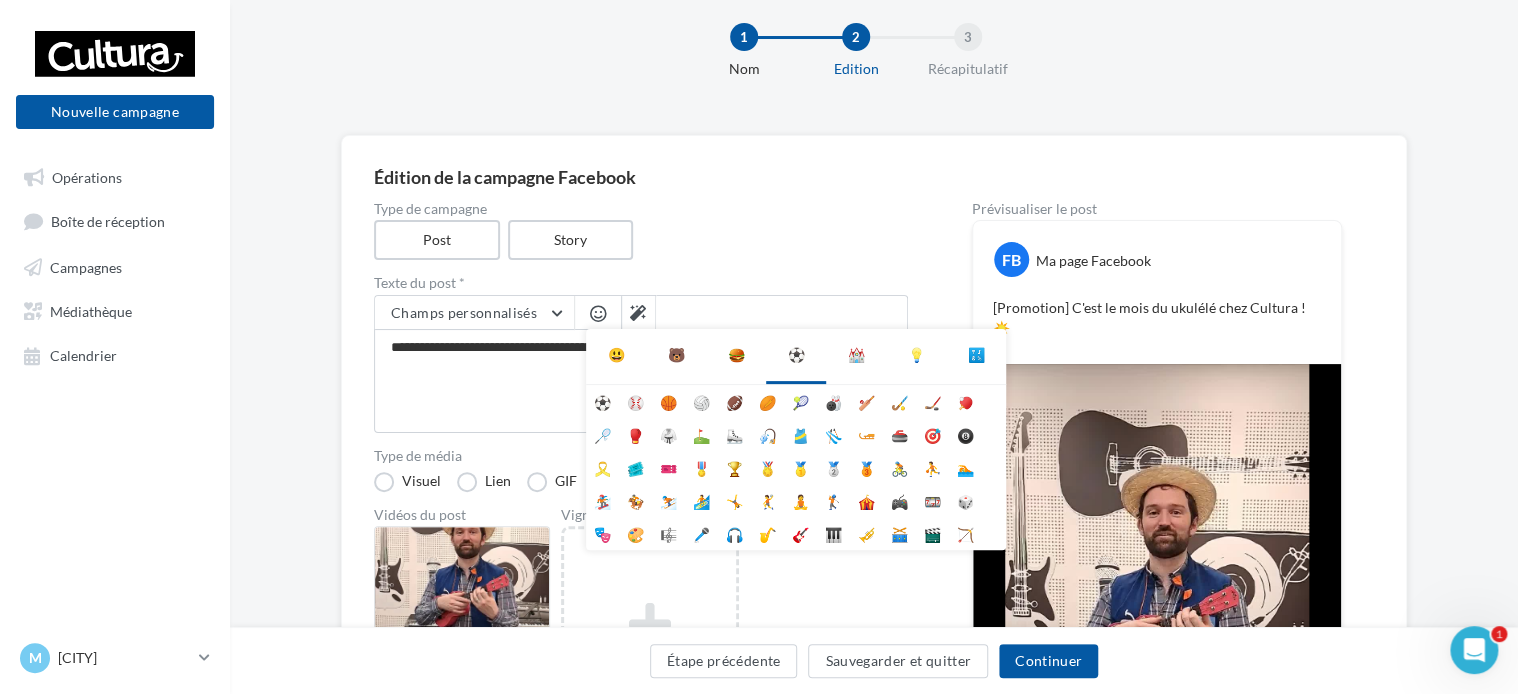 scroll, scrollTop: 0, scrollLeft: 0, axis: both 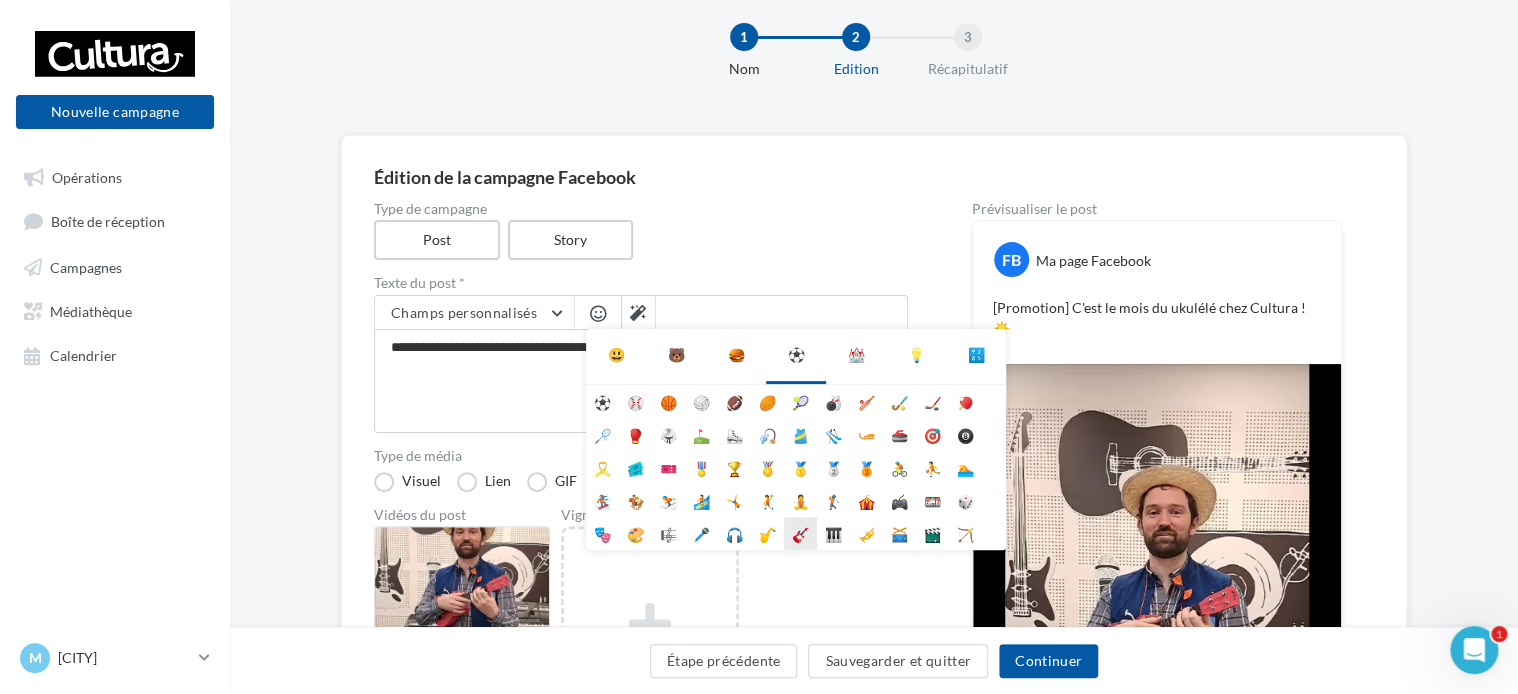 click on "🎸" at bounding box center (800, 533) 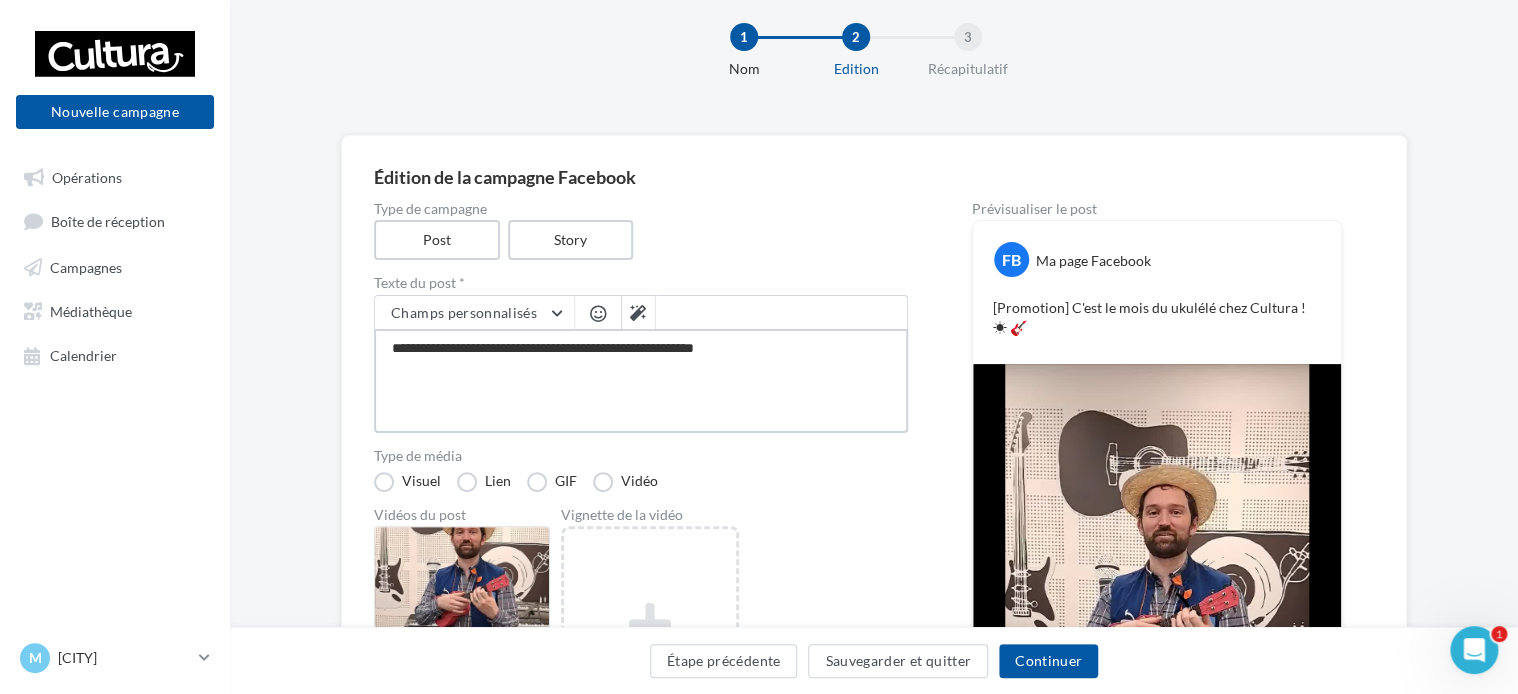 drag, startPoint x: 752, startPoint y: 345, endPoint x: 706, endPoint y: 356, distance: 47.296936 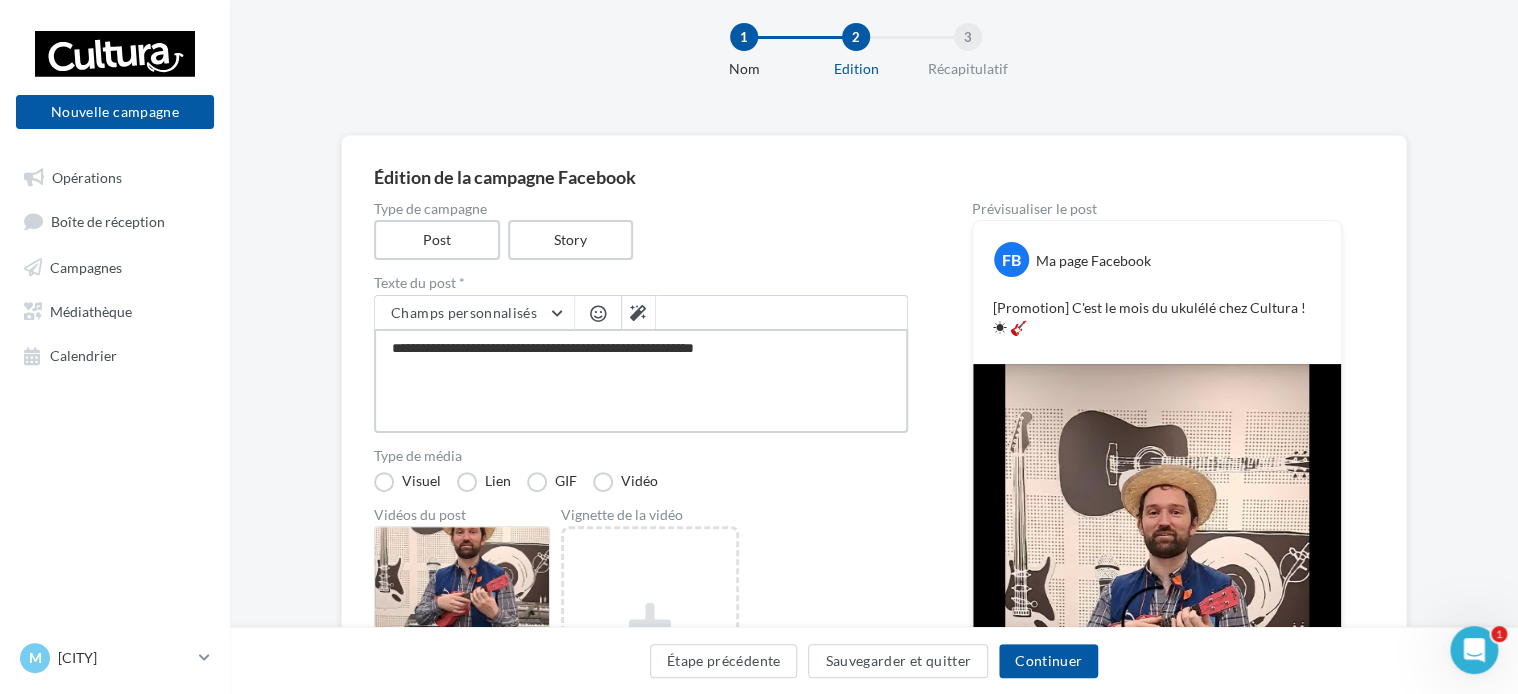 click on "**********" at bounding box center (641, 381) 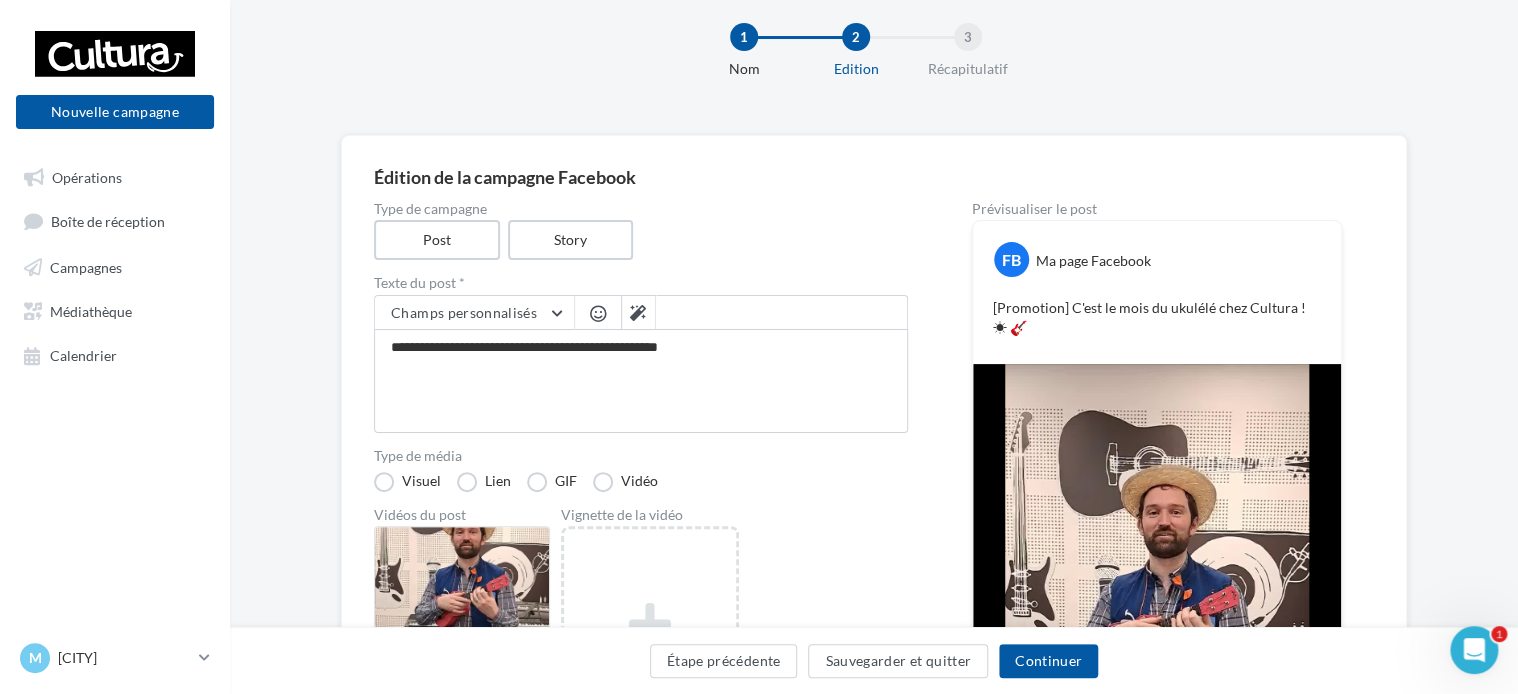 click at bounding box center [598, 313] 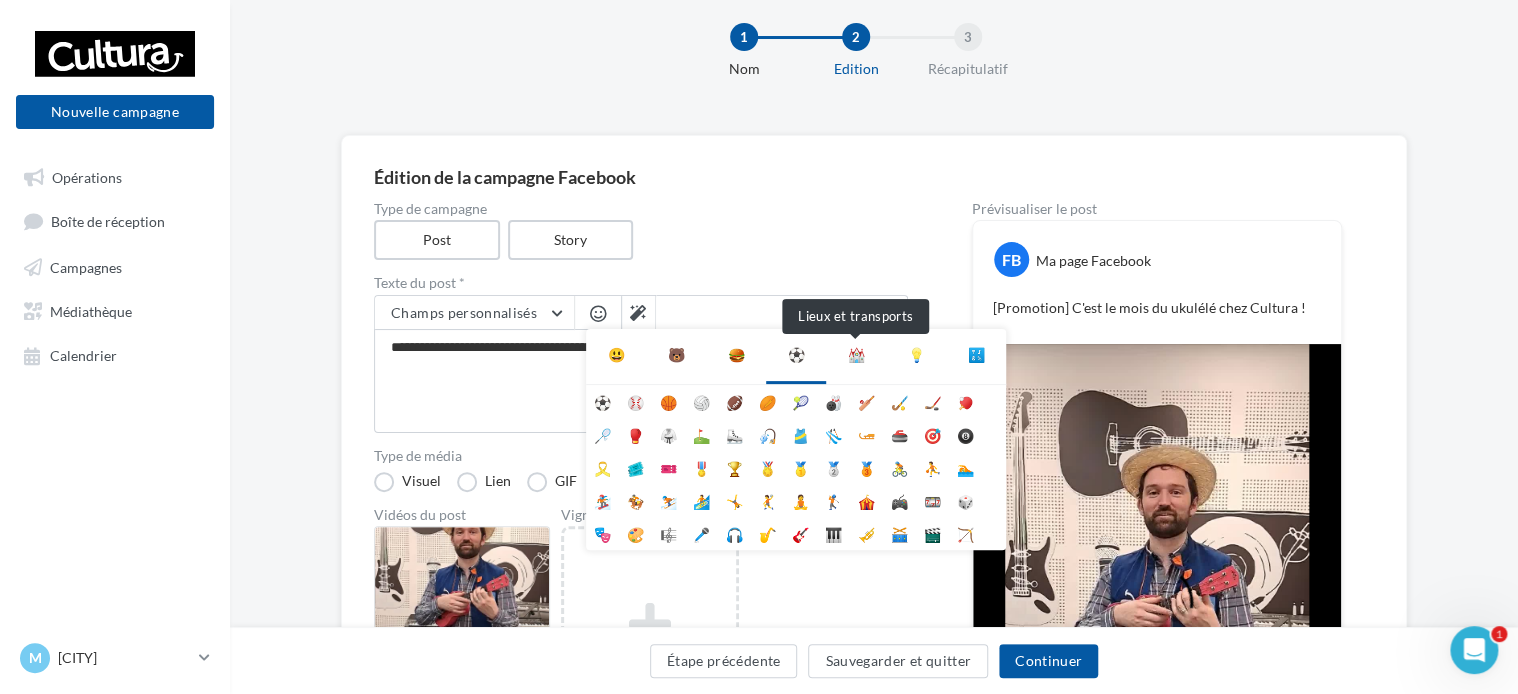 click on "⛪" at bounding box center [856, 355] 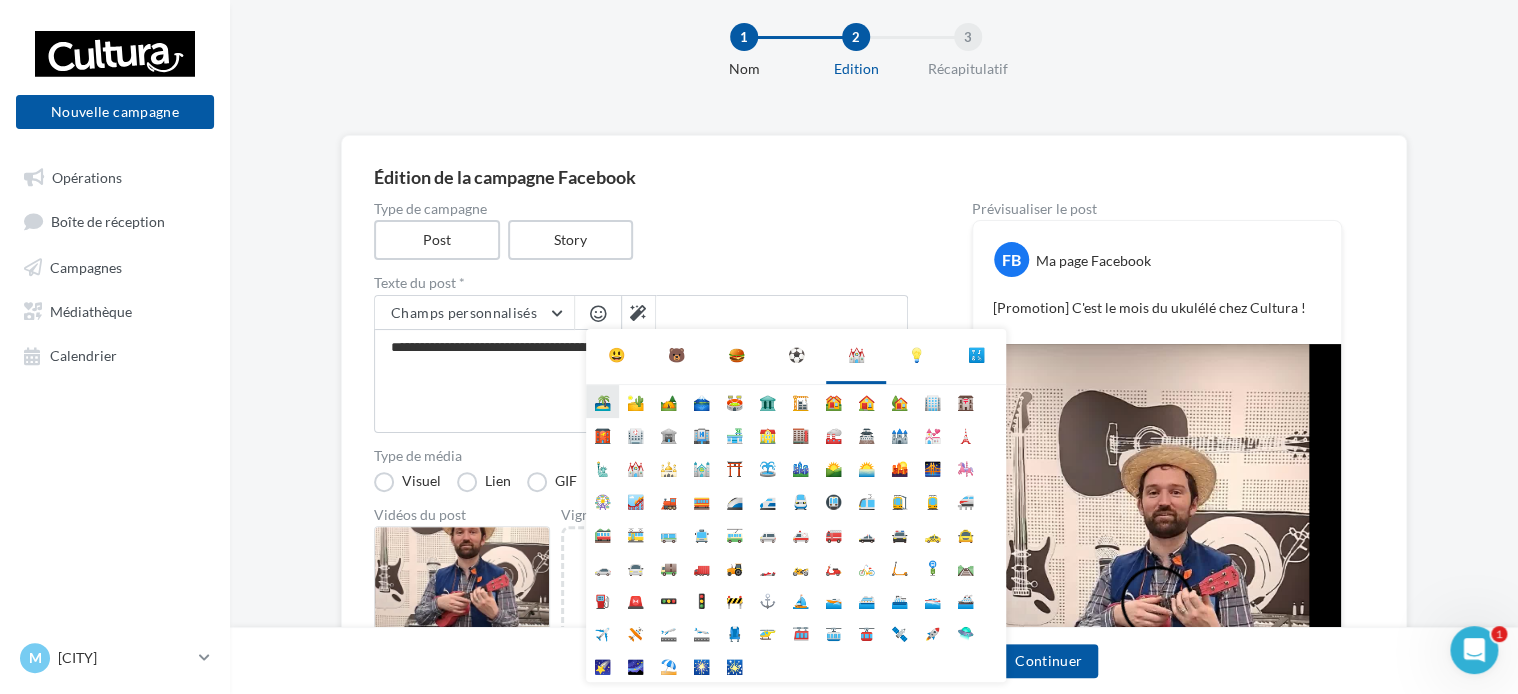 click on "🏝️" at bounding box center [602, 401] 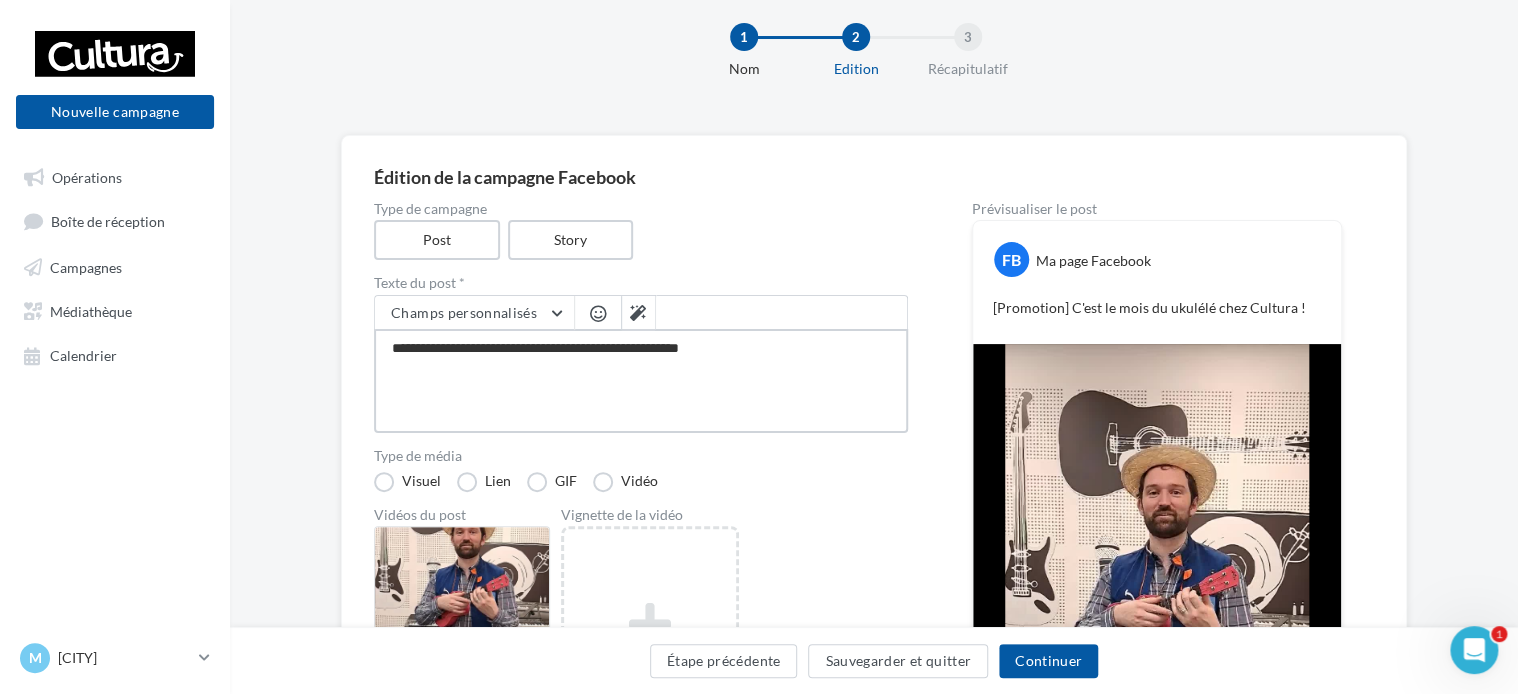 click on "**********" at bounding box center (641, 381) 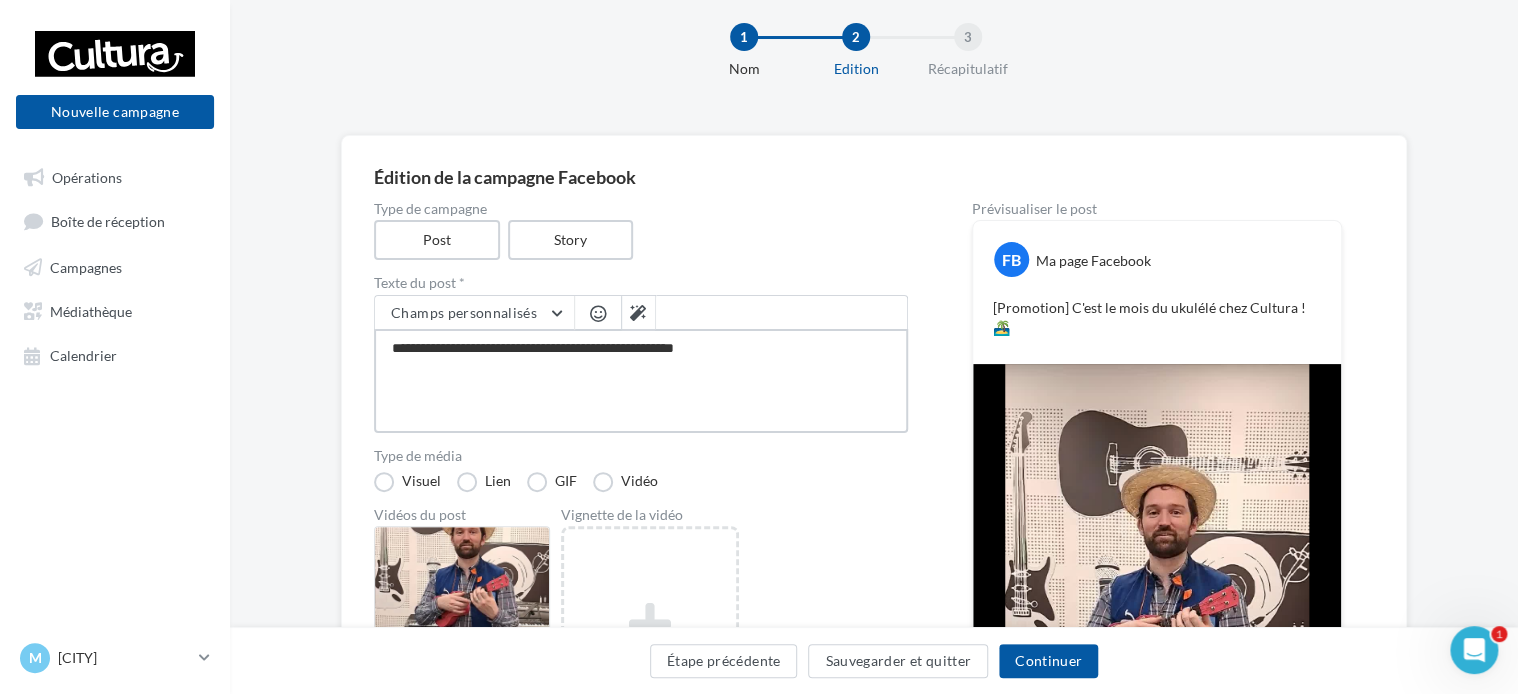 click on "**********" at bounding box center [641, 381] 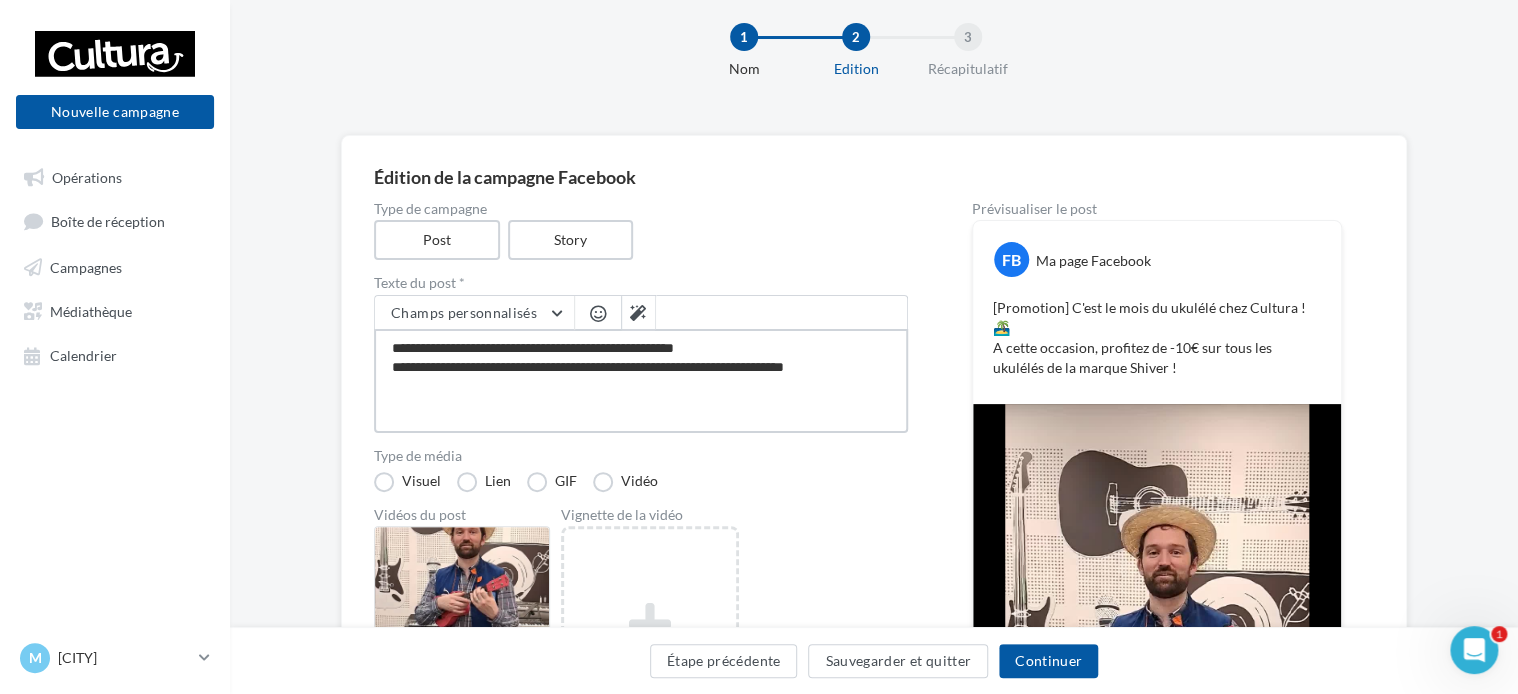 click on "**********" at bounding box center [641, 381] 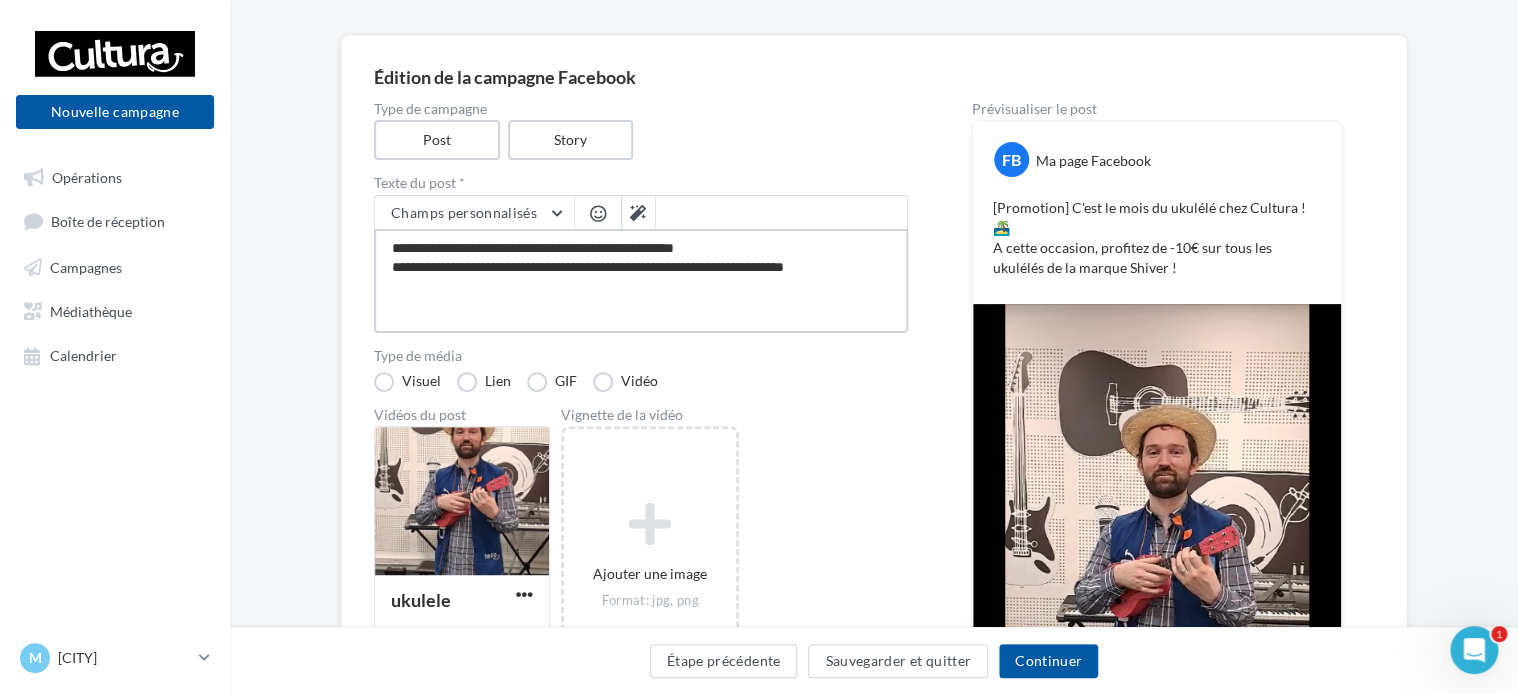 scroll, scrollTop: 56, scrollLeft: 0, axis: vertical 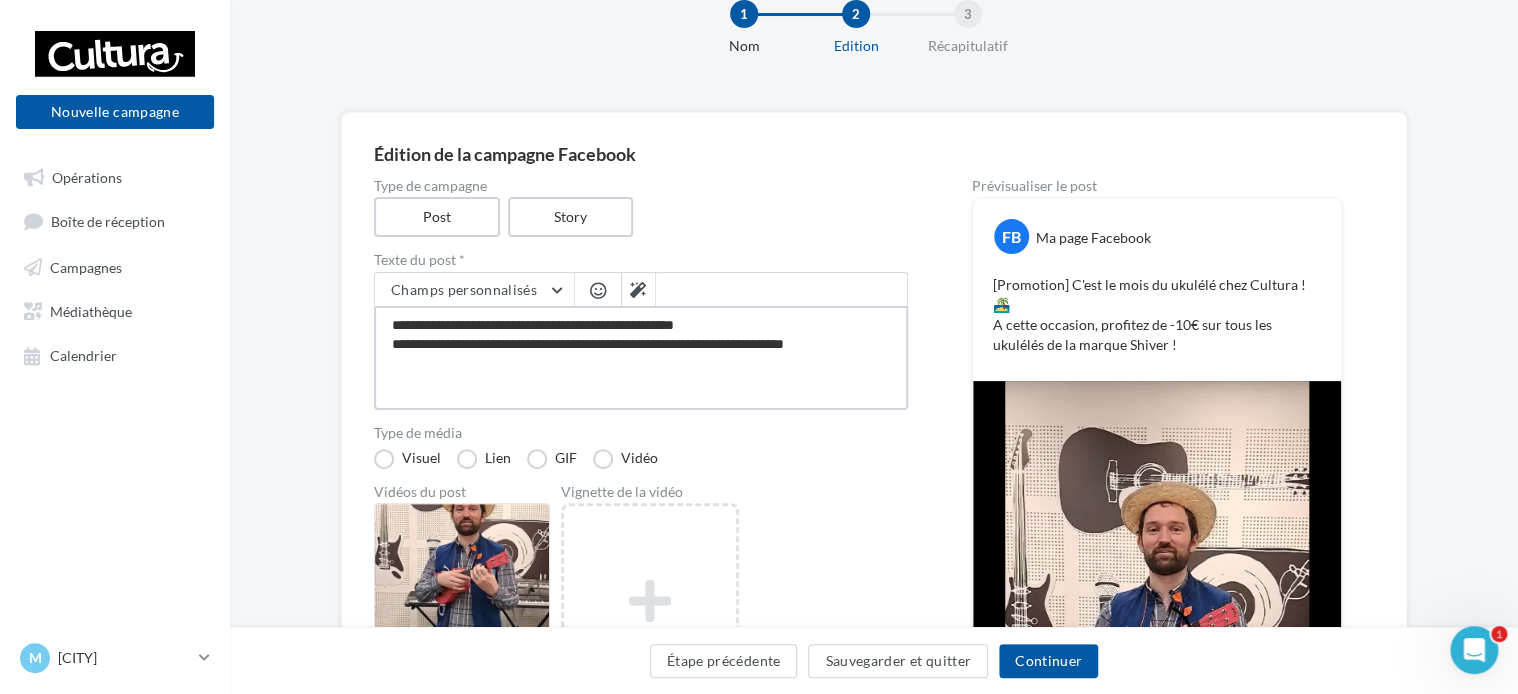 click on "**********" at bounding box center (641, 358) 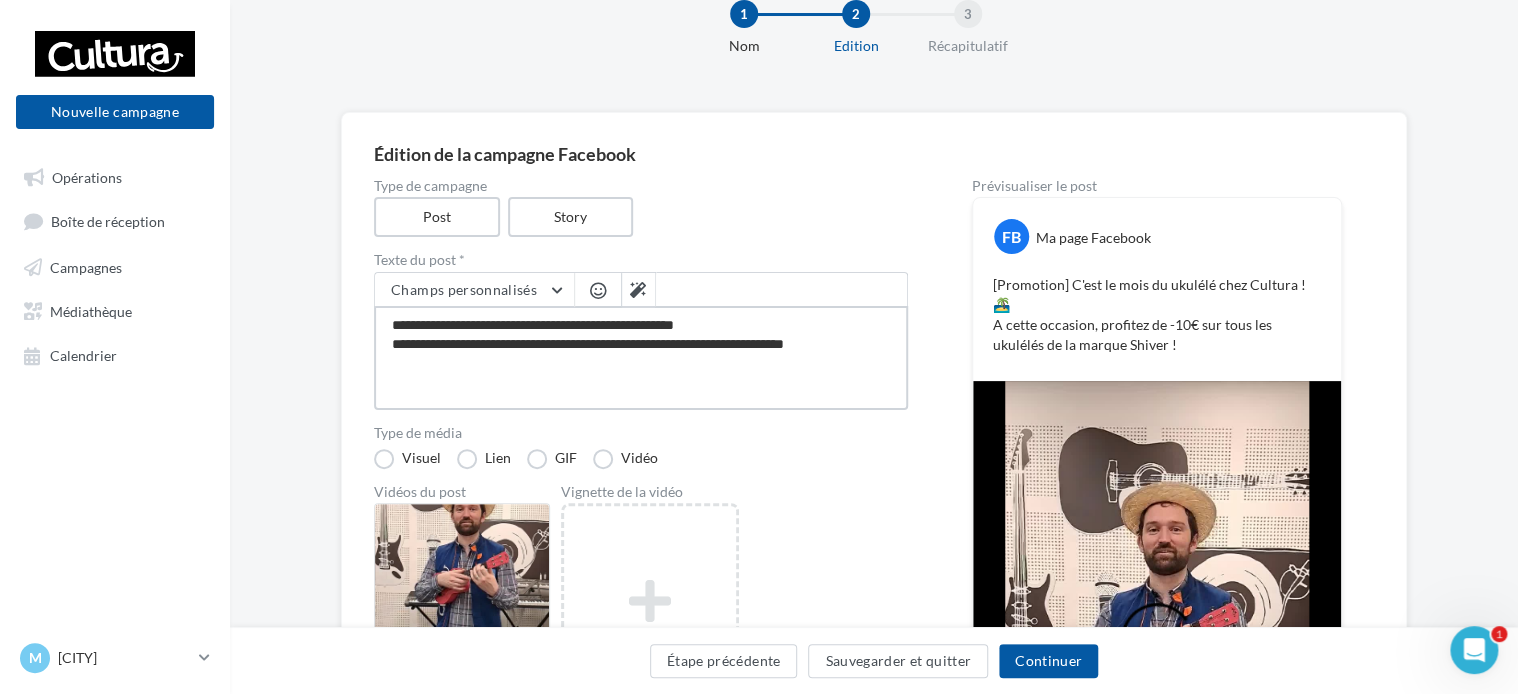 click on "**********" at bounding box center [641, 358] 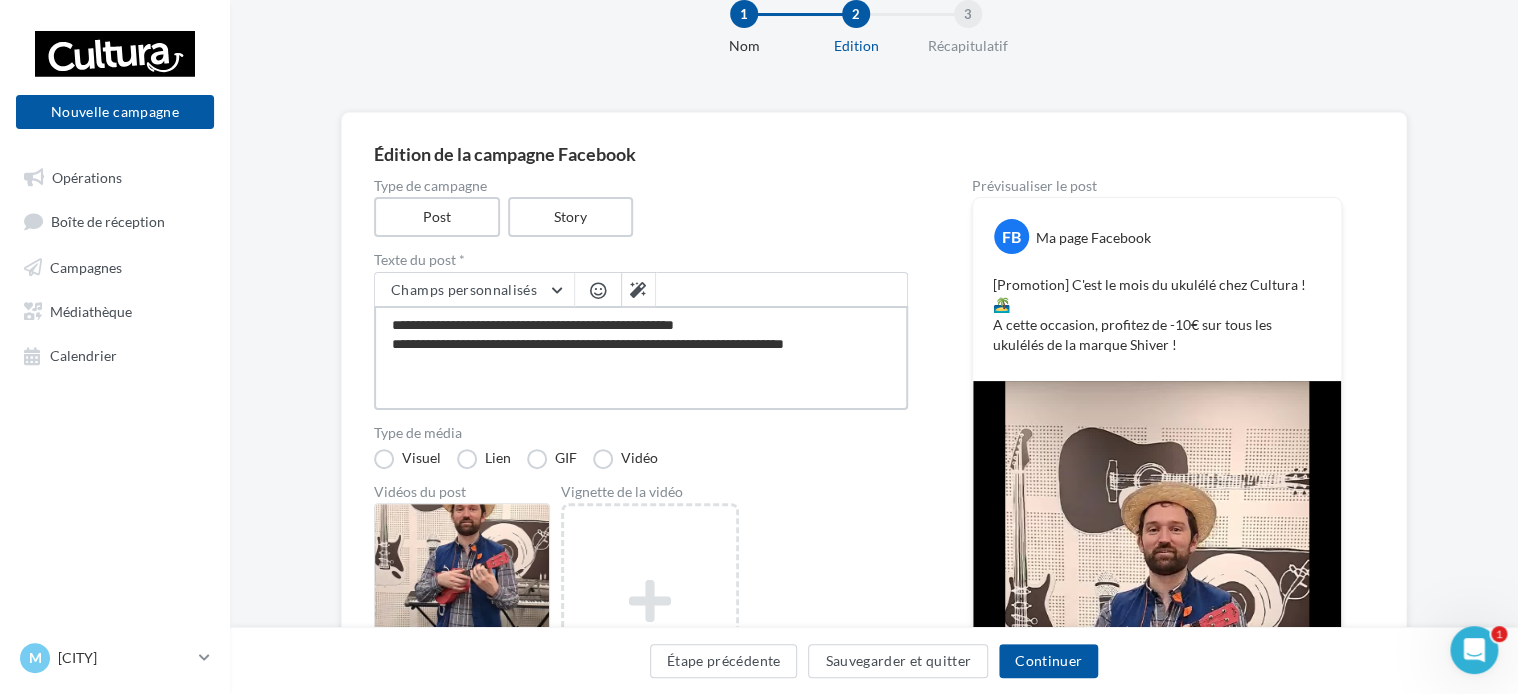 click on "**********" at bounding box center [641, 358] 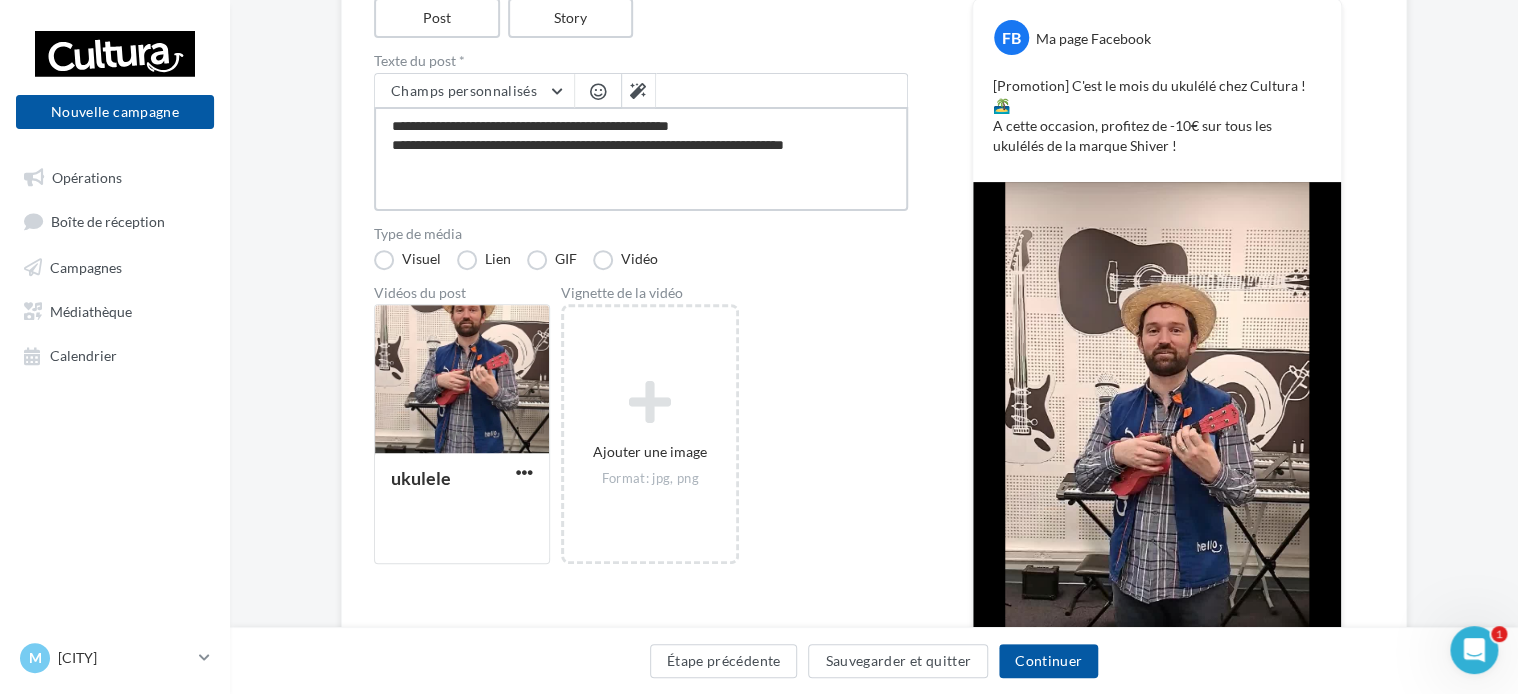 scroll, scrollTop: 256, scrollLeft: 0, axis: vertical 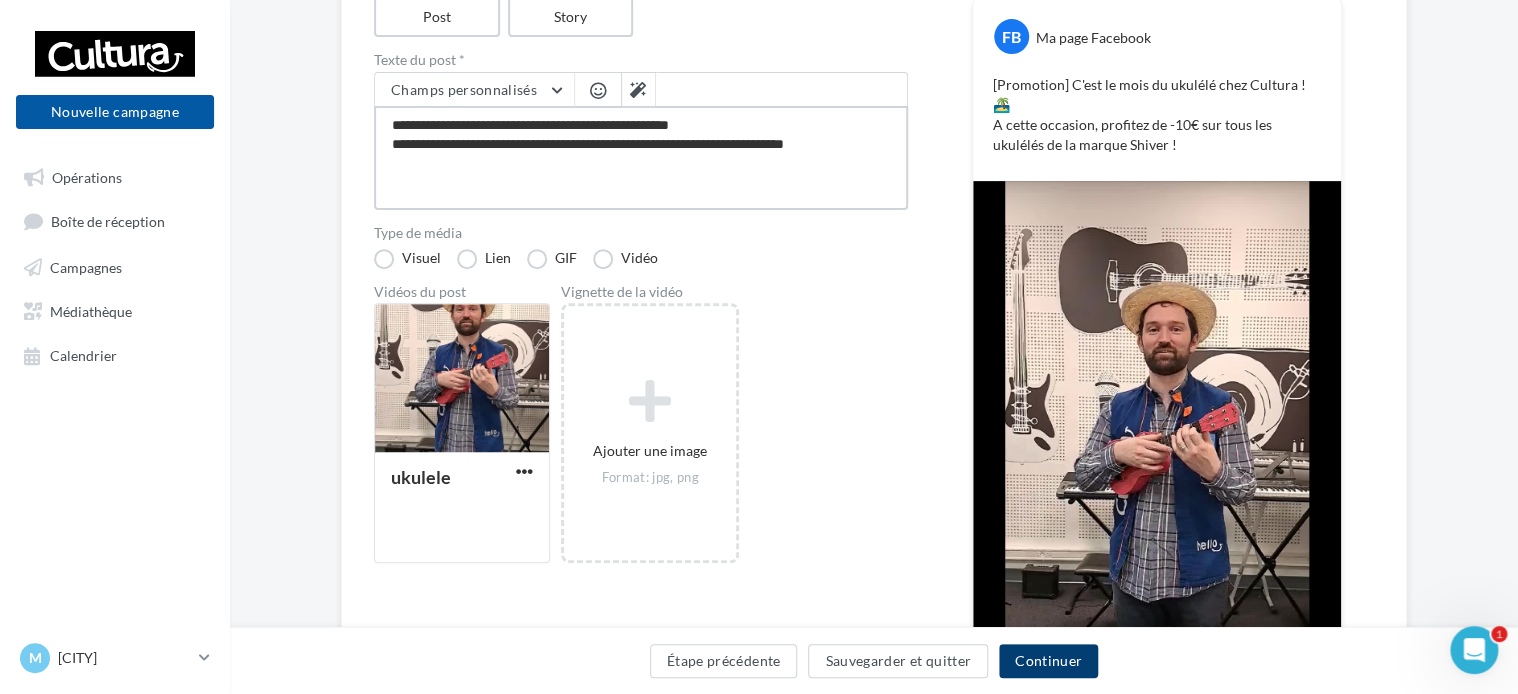 type on "**********" 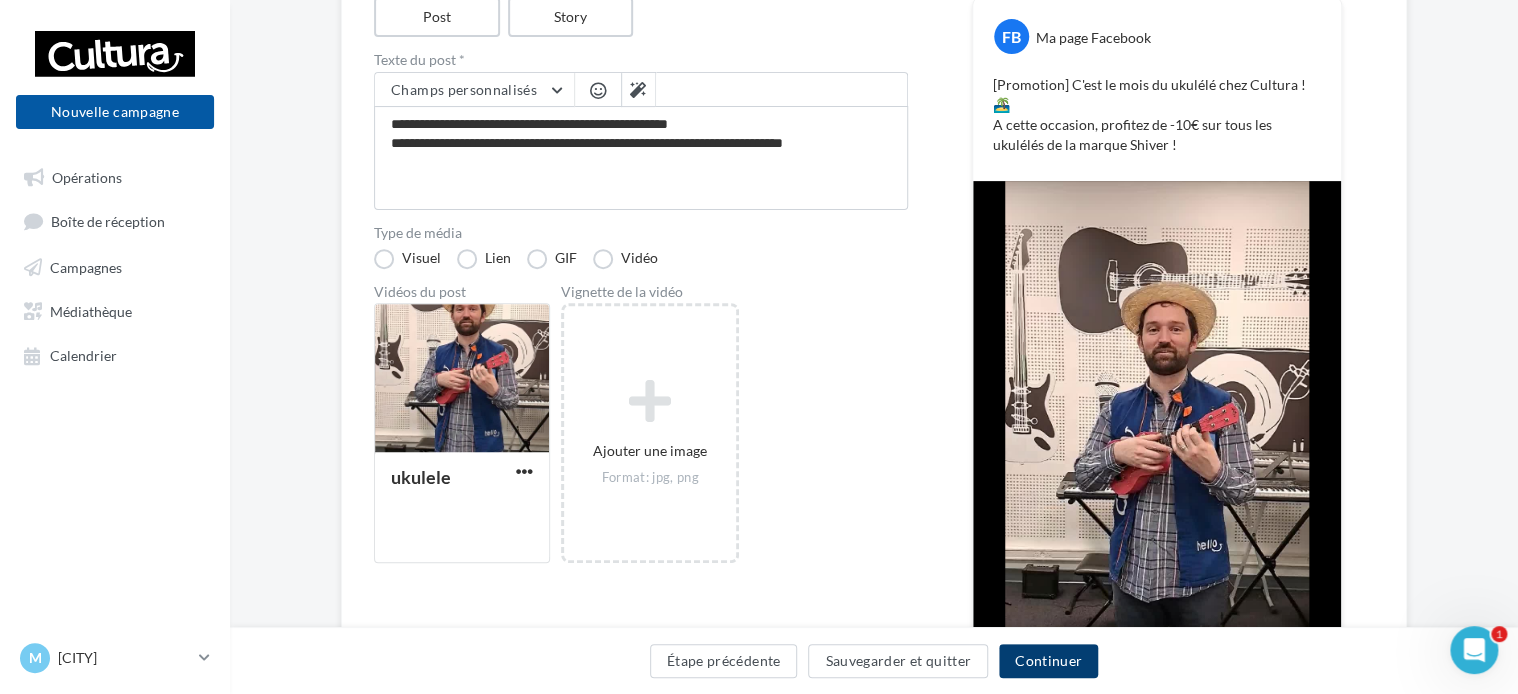 click on "Continuer" at bounding box center (1048, 661) 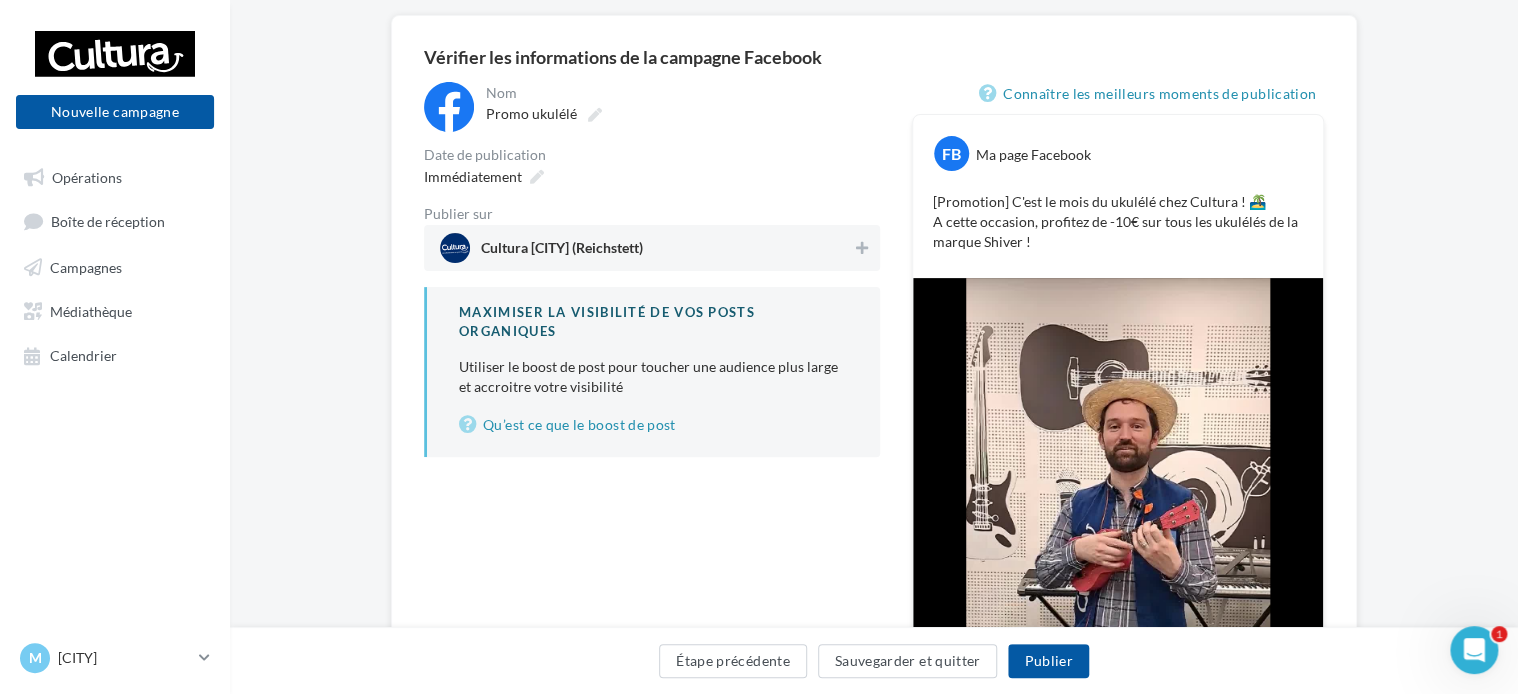 scroll, scrollTop: 200, scrollLeft: 0, axis: vertical 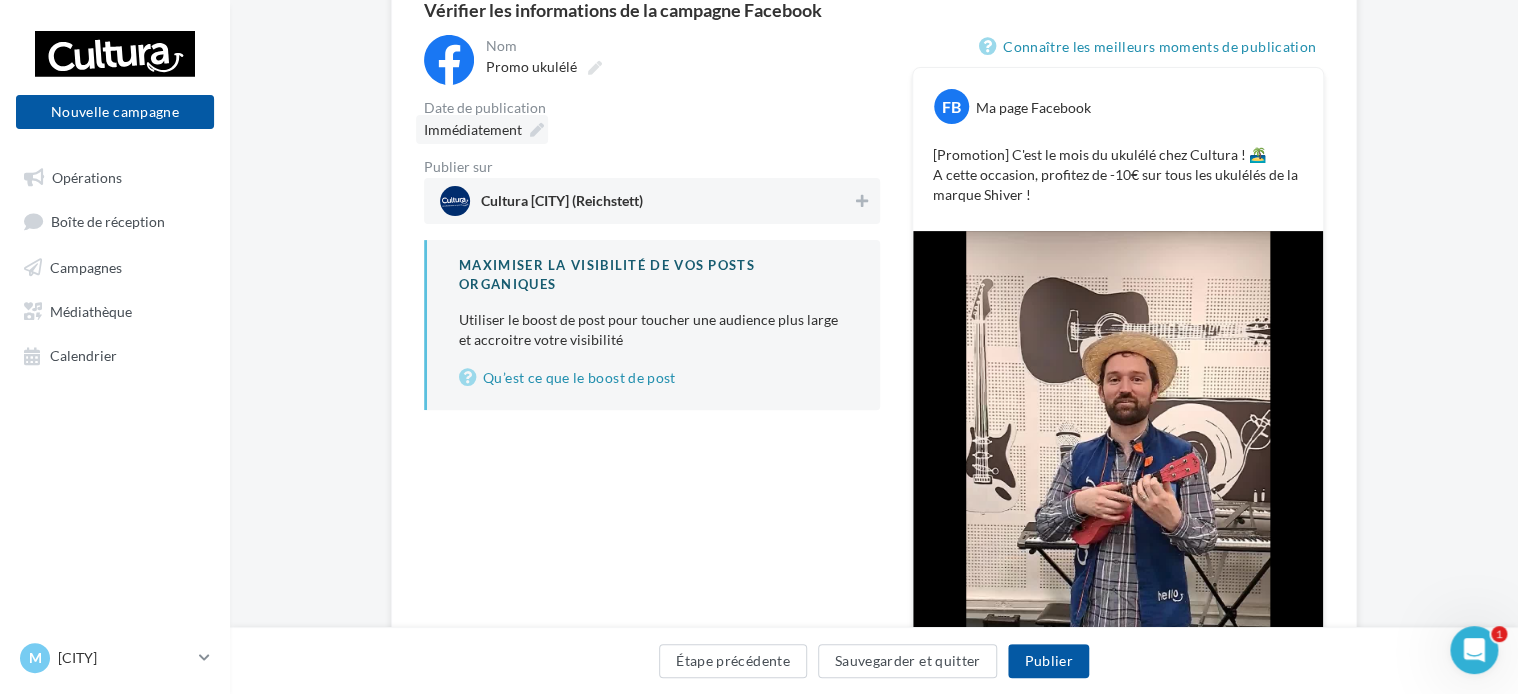 click at bounding box center [537, 130] 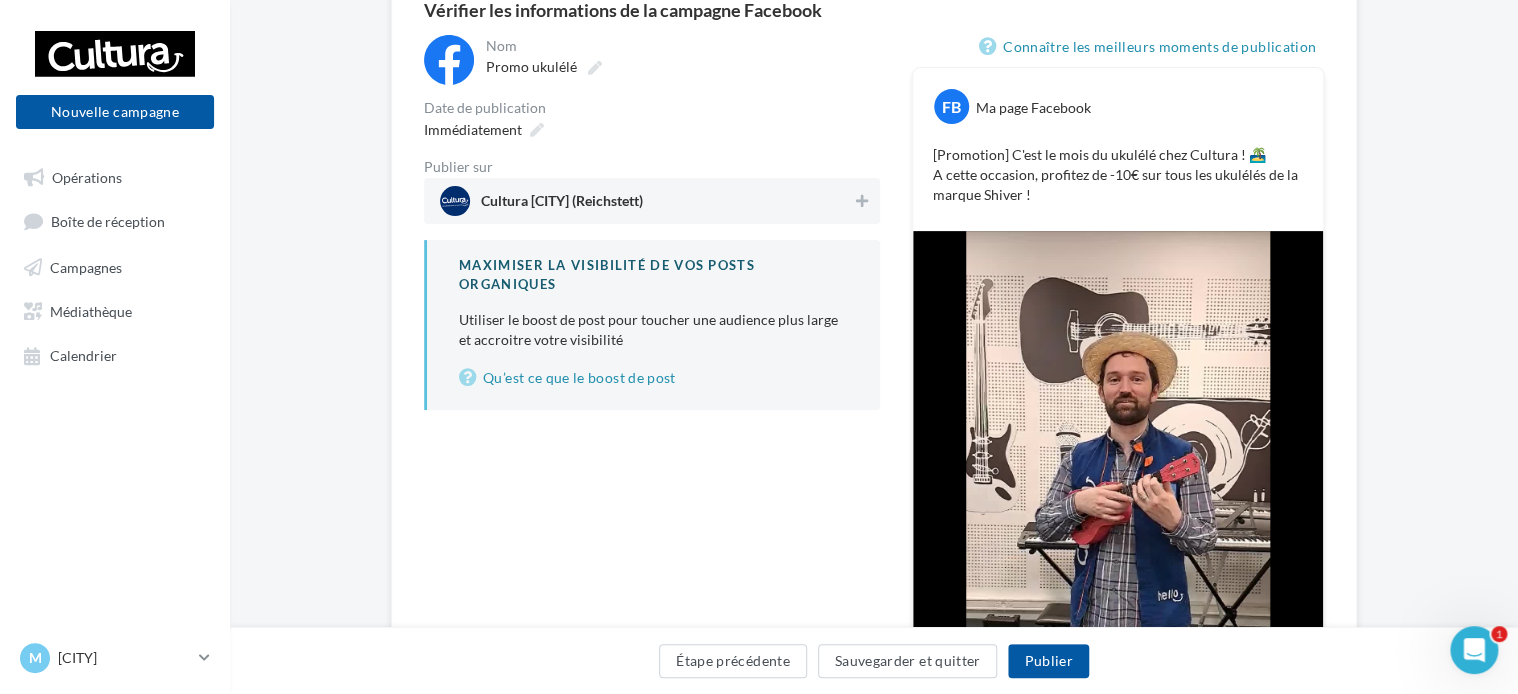click on "Immédiatement" at bounding box center (681, 60) 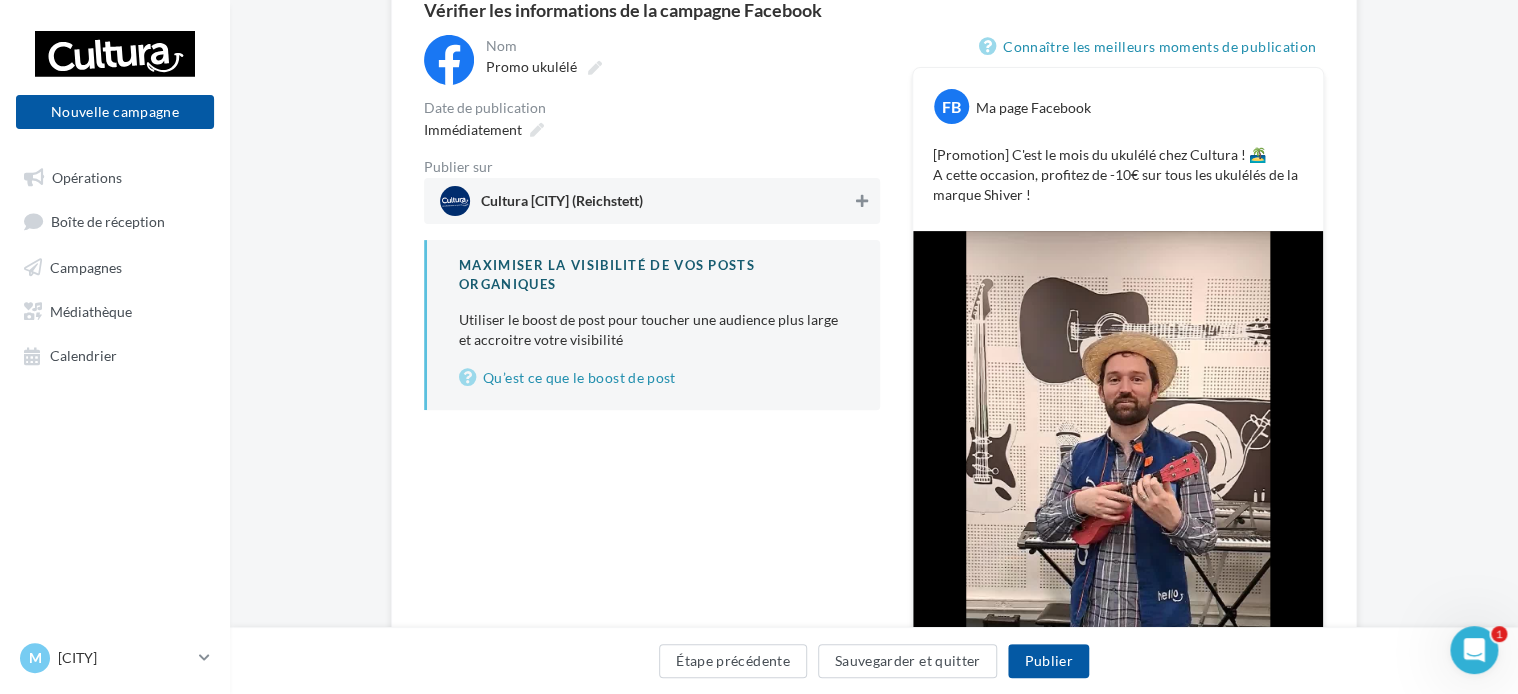 click at bounding box center (862, 201) 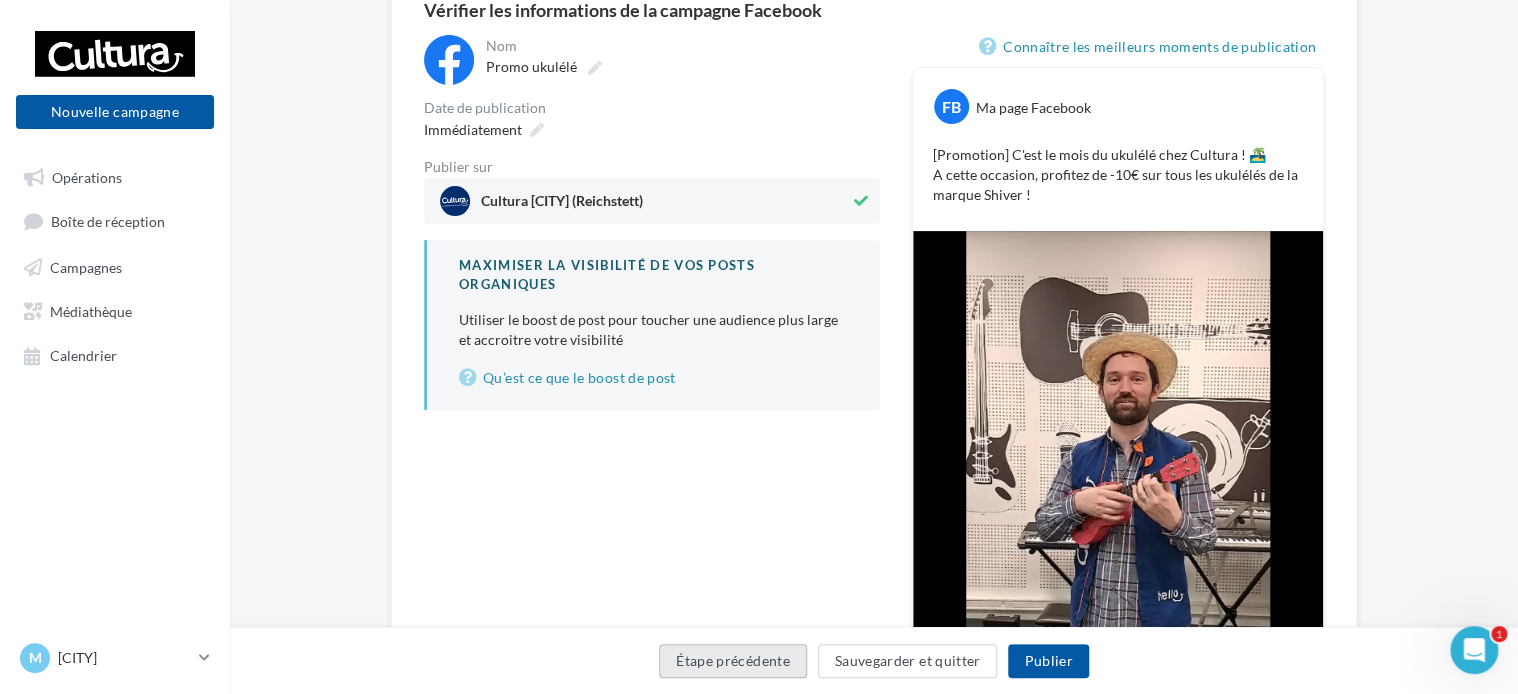 click on "Étape précédente" at bounding box center [733, 661] 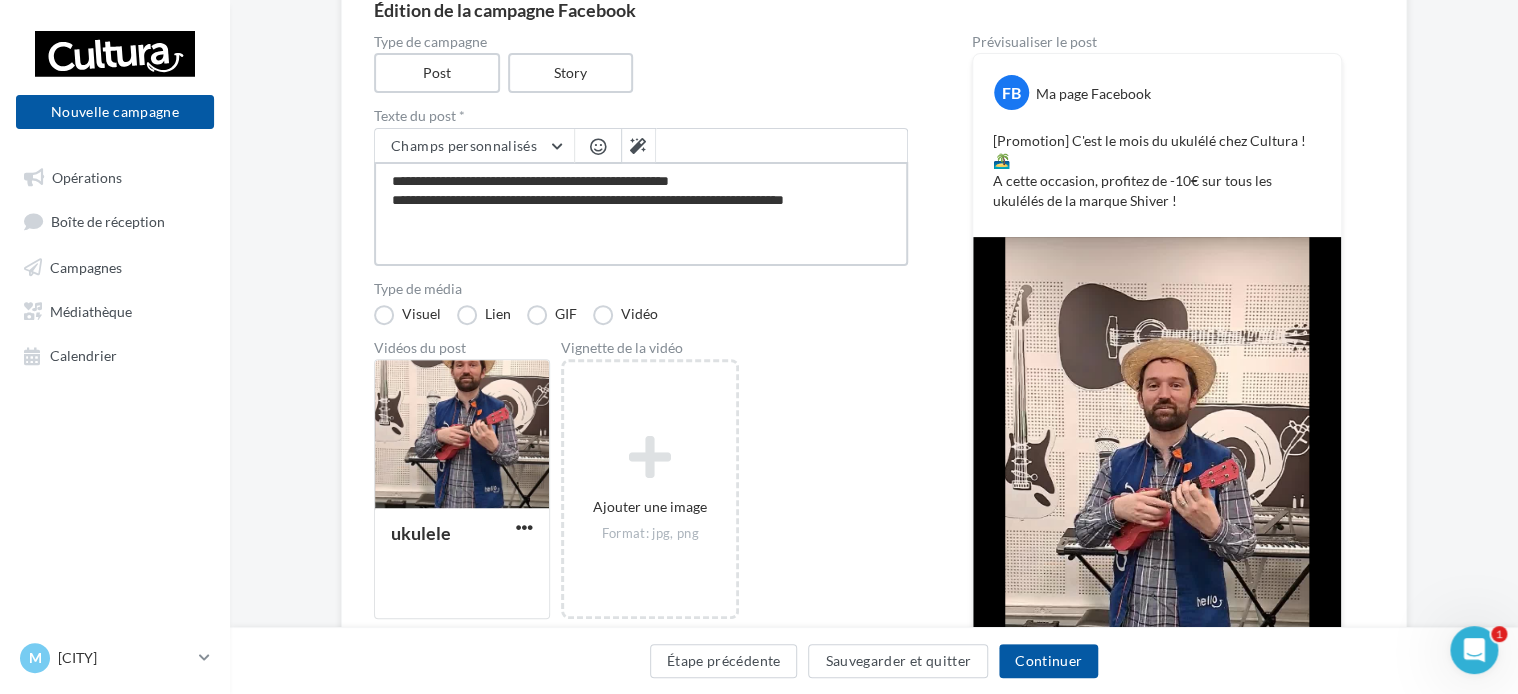 click on "**********" at bounding box center (641, 214) 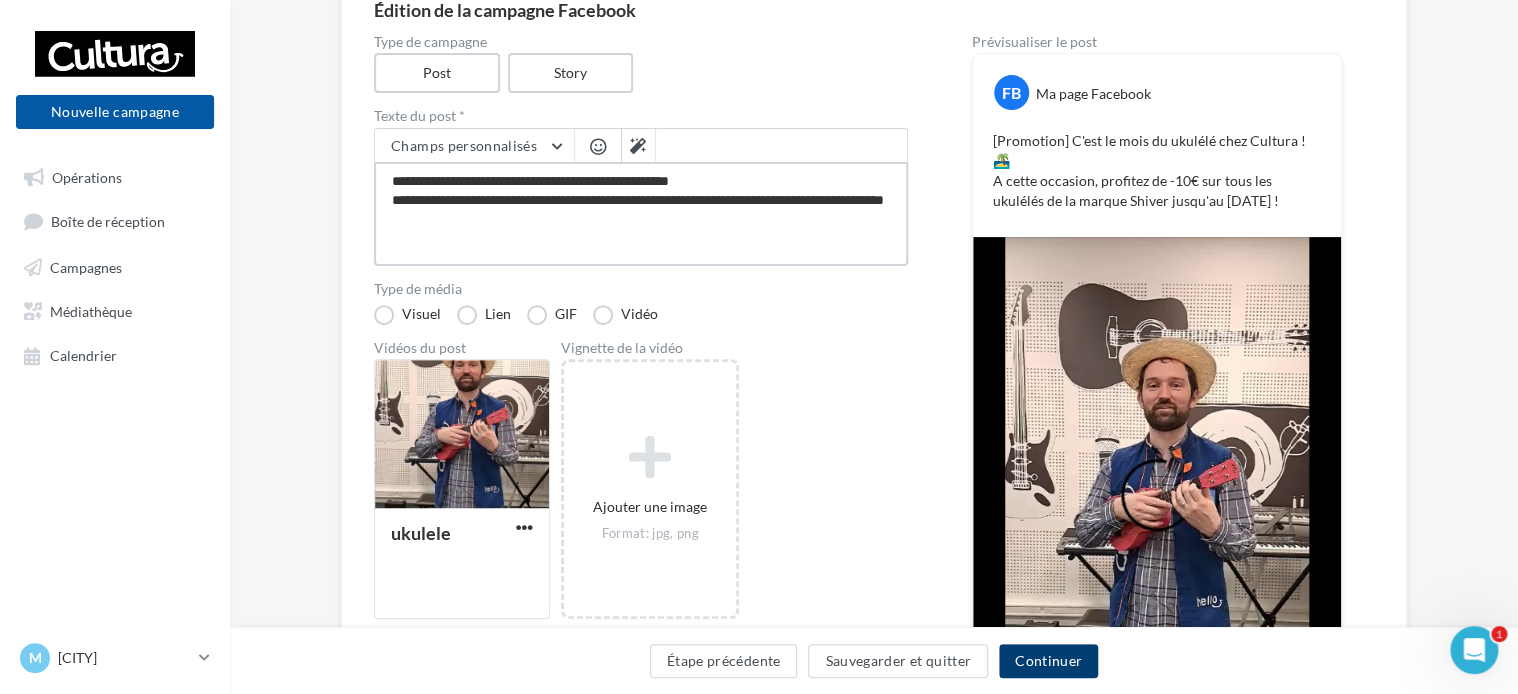 type on "**********" 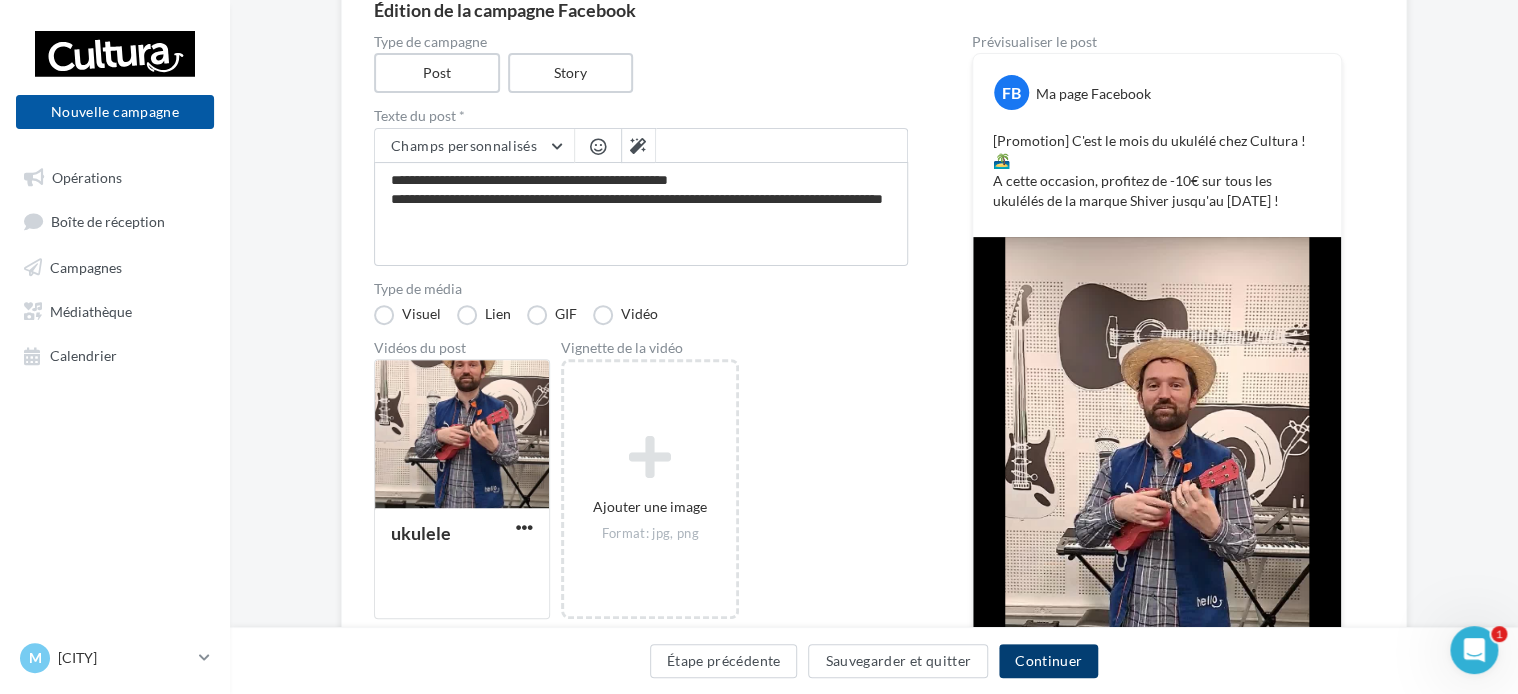click on "Continuer" at bounding box center (1048, 661) 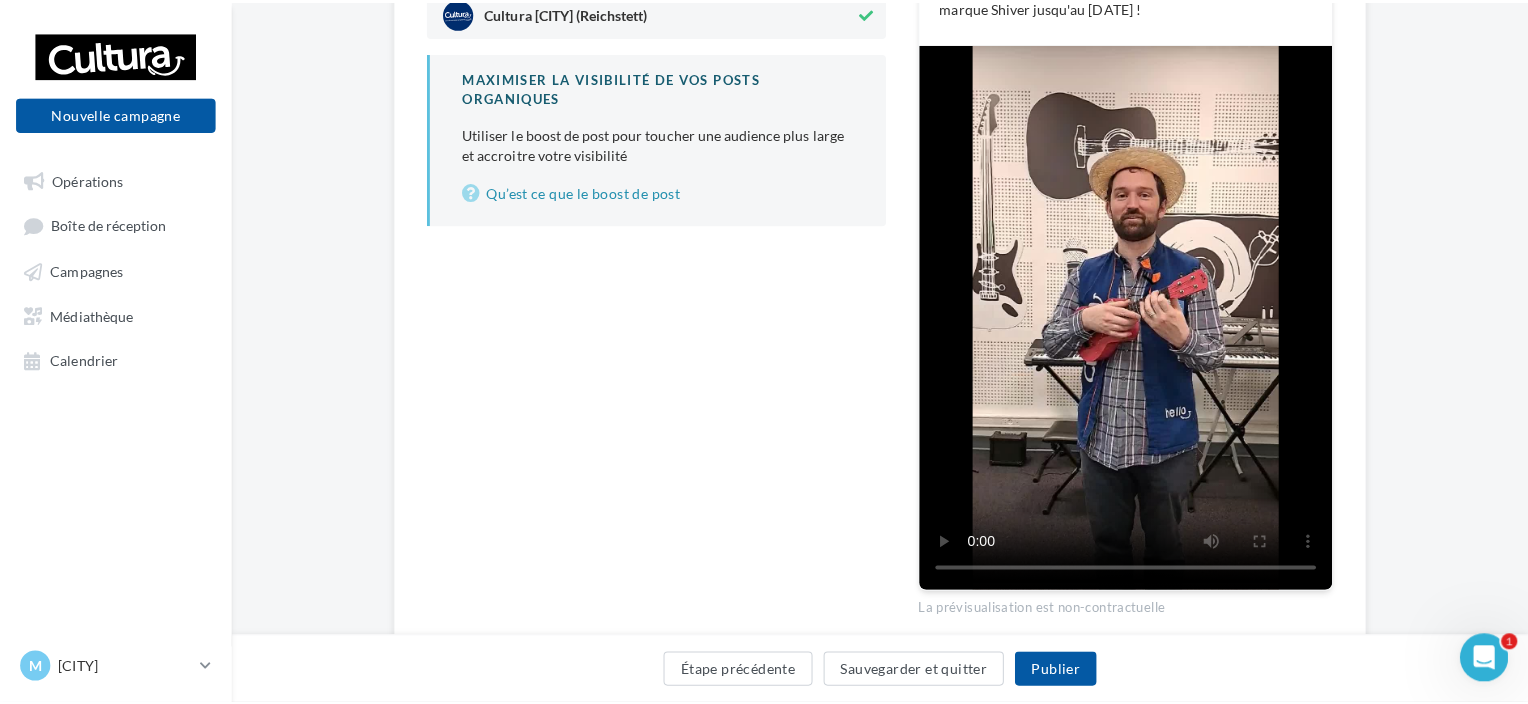 scroll, scrollTop: 354, scrollLeft: 0, axis: vertical 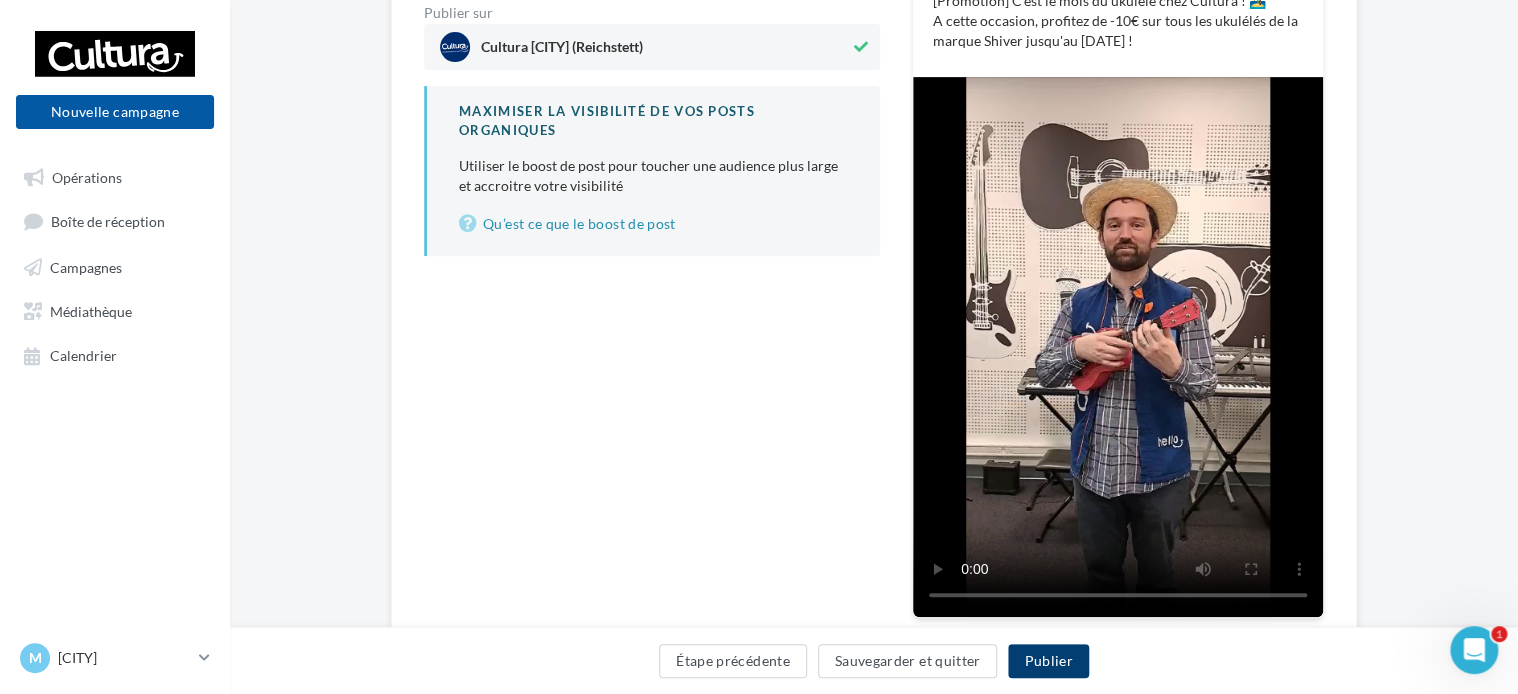 click on "Publier" at bounding box center (1048, 661) 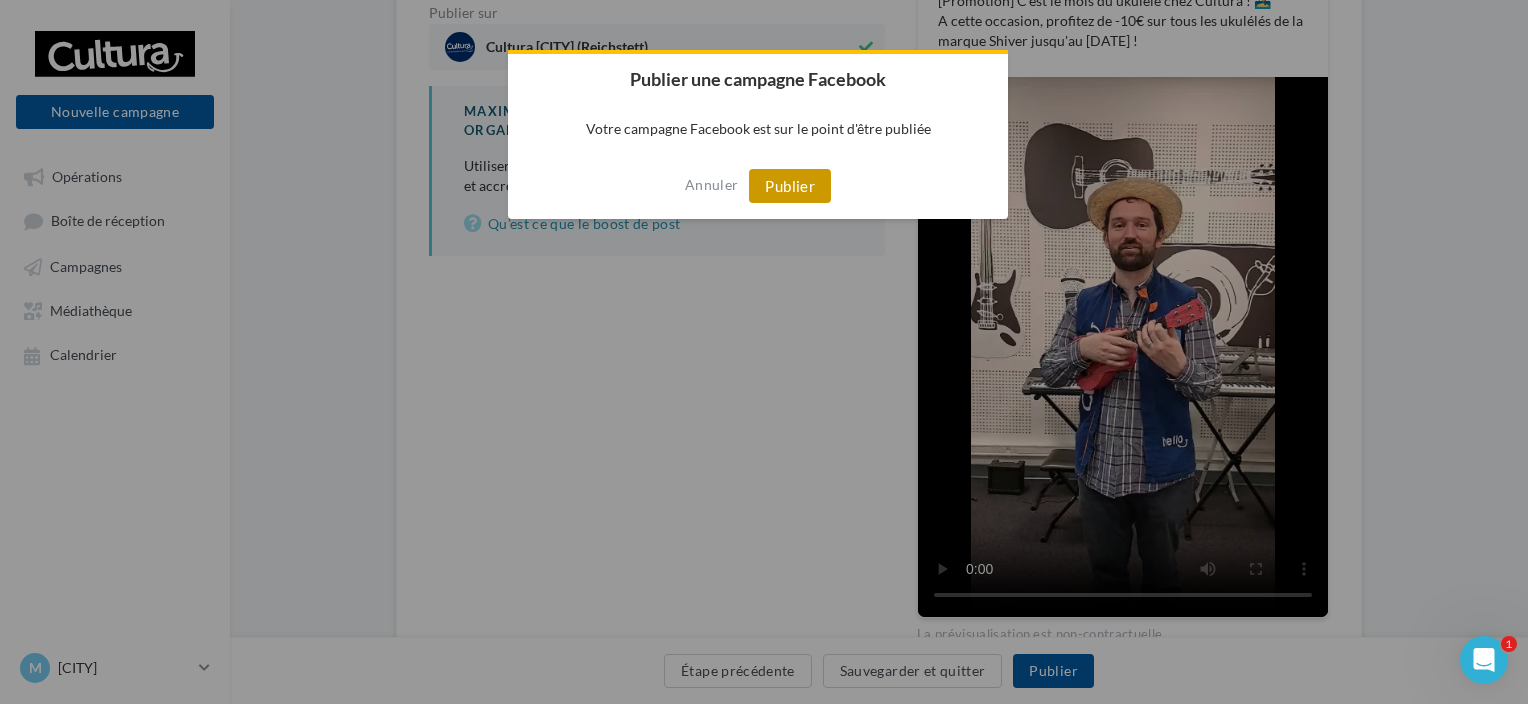 click on "Publier" at bounding box center (790, 186) 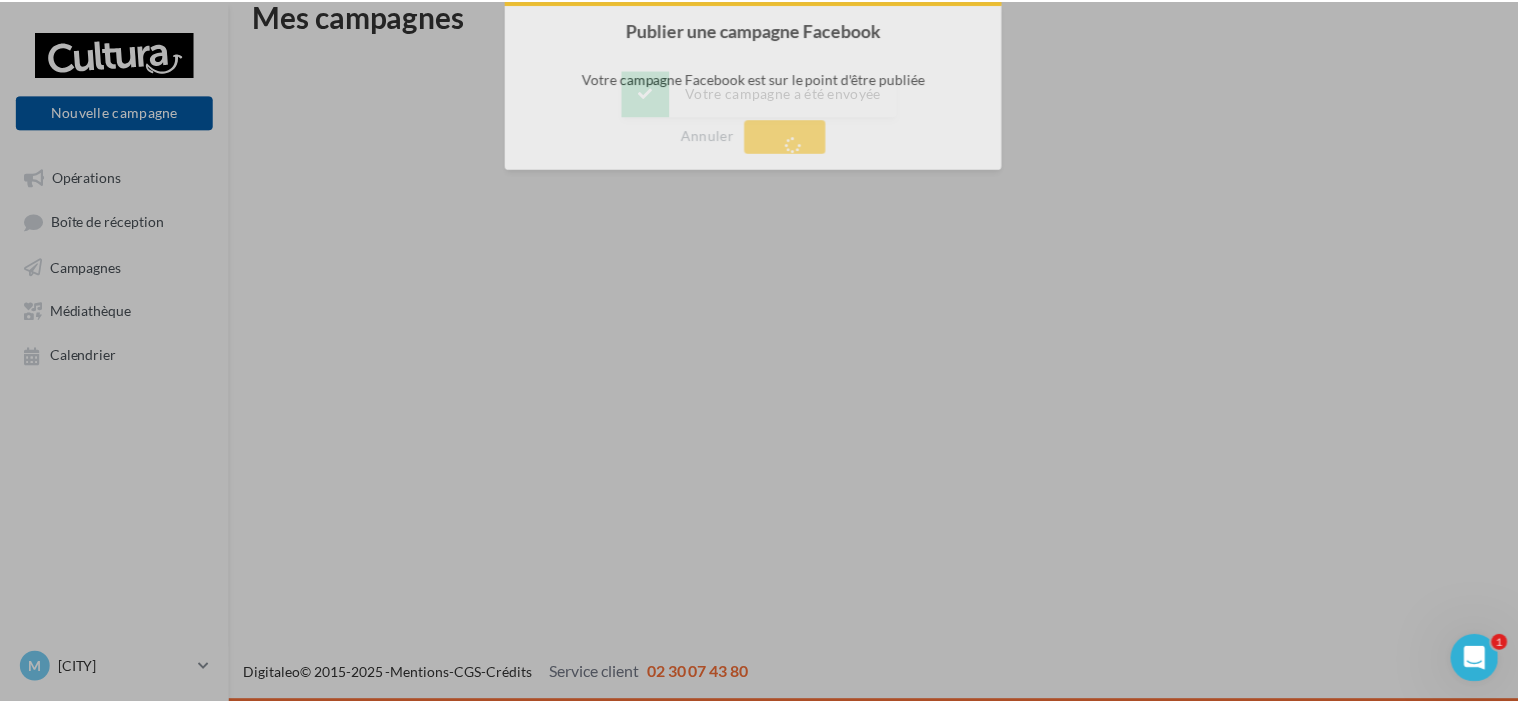 scroll, scrollTop: 32, scrollLeft: 0, axis: vertical 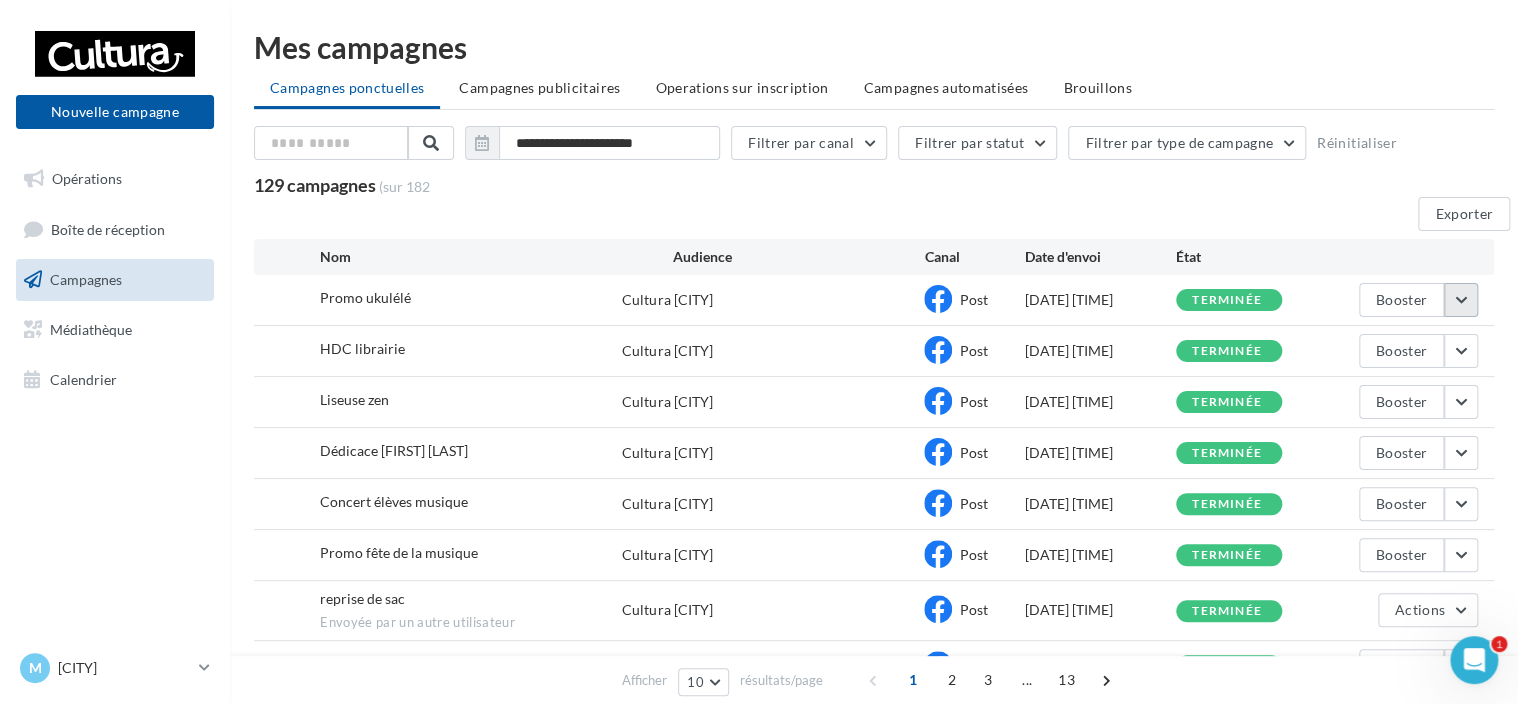 click at bounding box center (1461, 300) 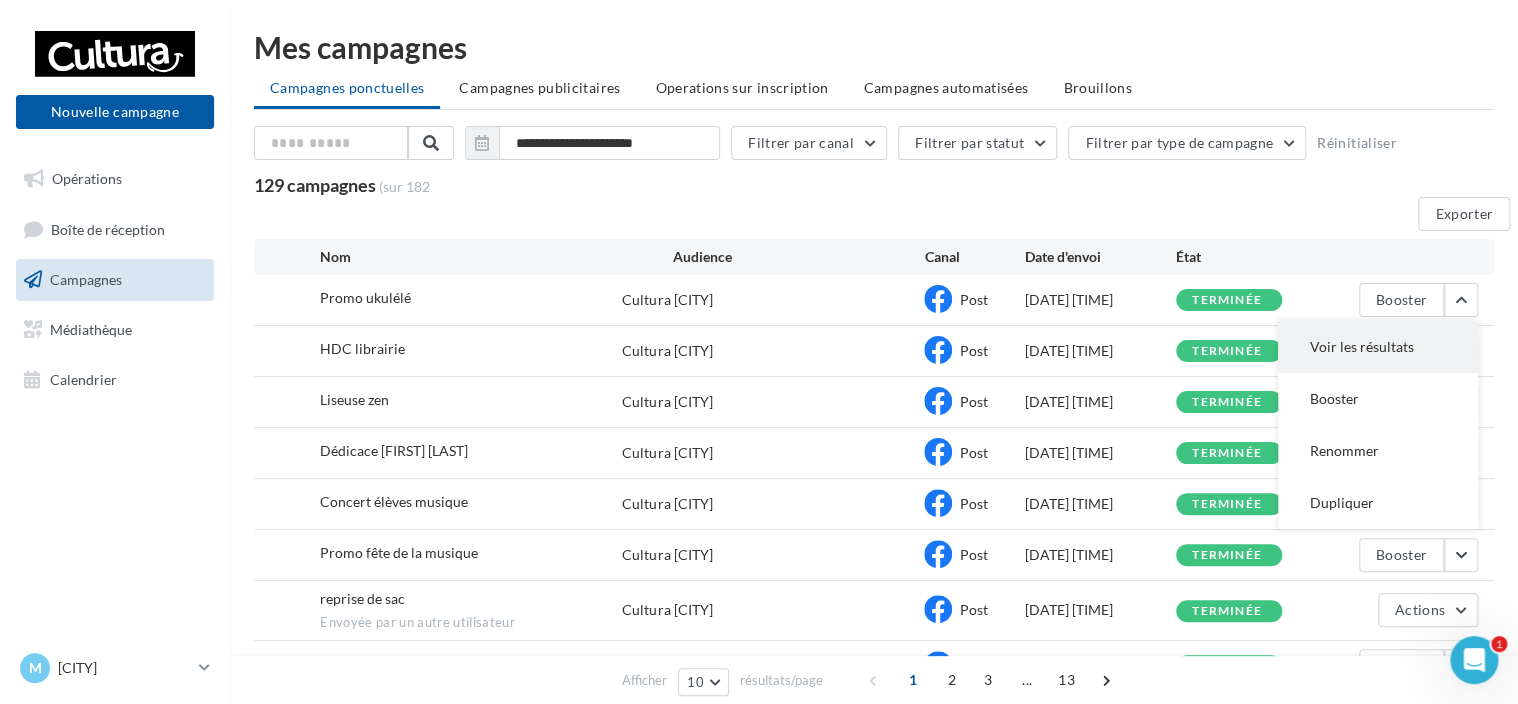 click on "Voir les résultats" at bounding box center (1378, 347) 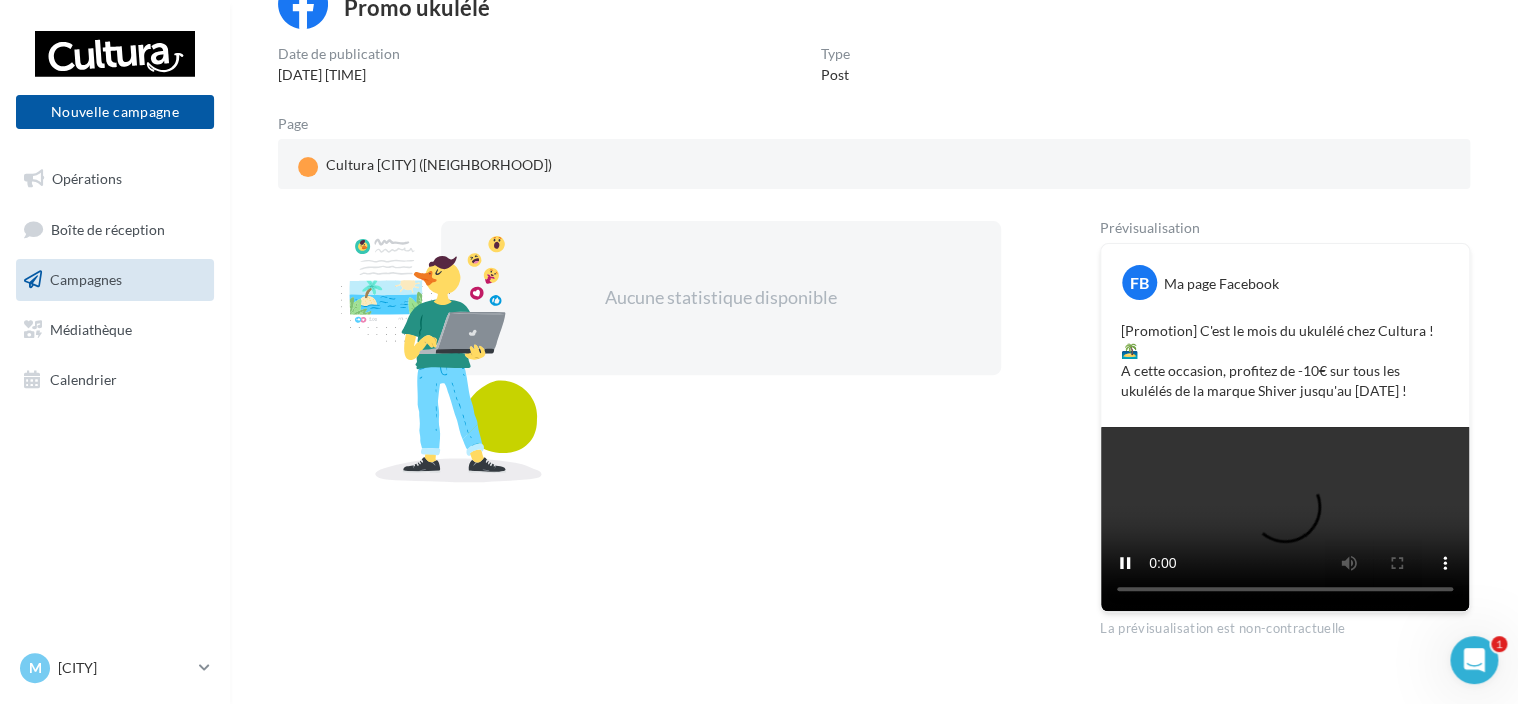 scroll, scrollTop: 0, scrollLeft: 0, axis: both 